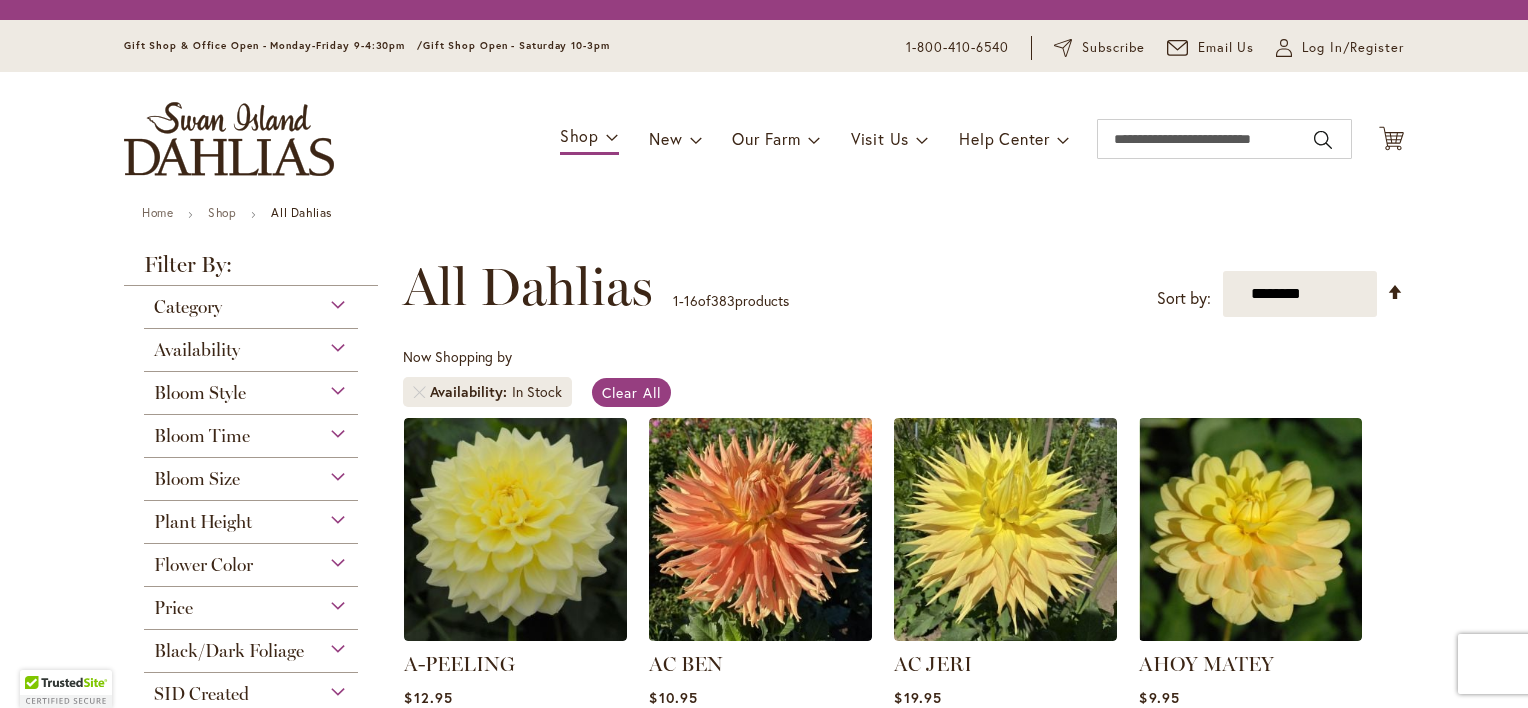 scroll, scrollTop: 0, scrollLeft: 0, axis: both 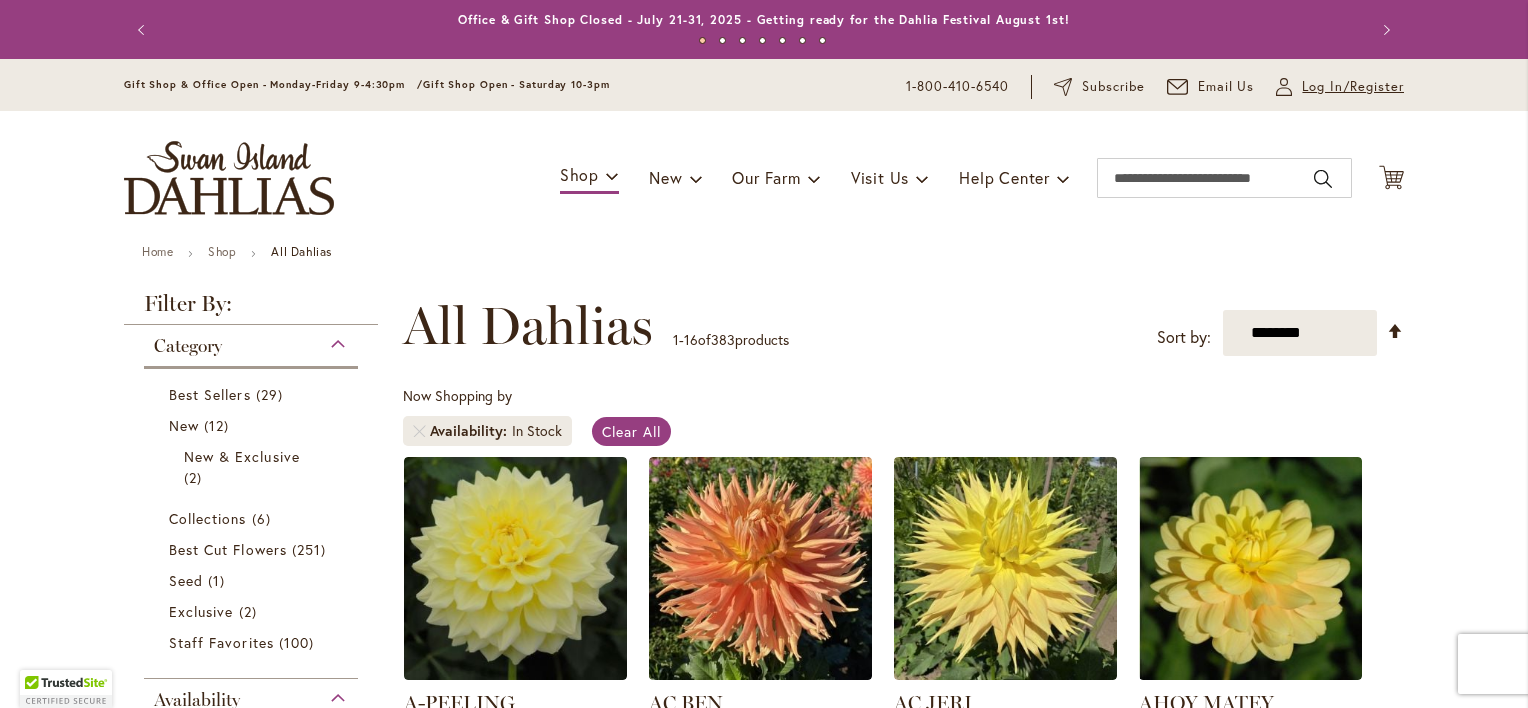 click on "Log In/Register" at bounding box center (1353, 87) 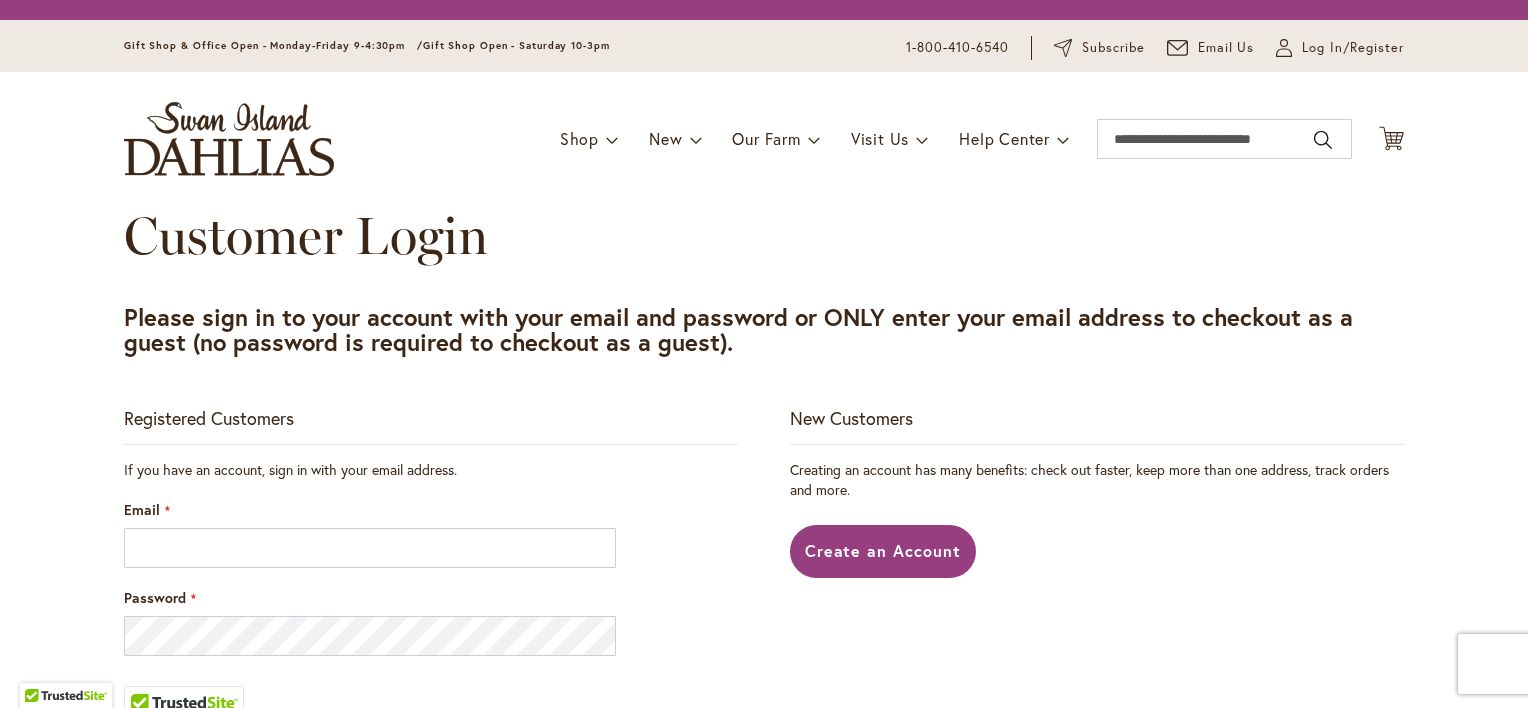 scroll, scrollTop: 0, scrollLeft: 0, axis: both 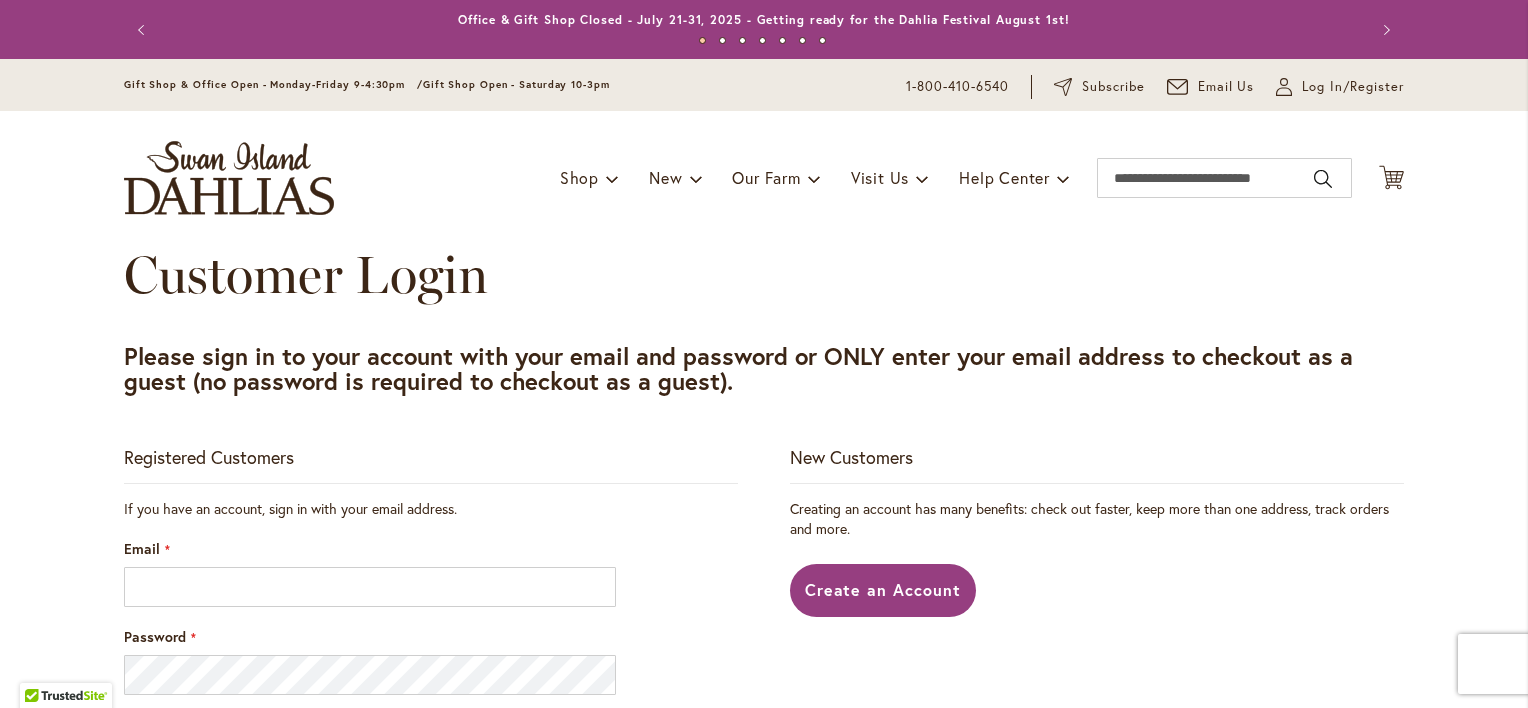 click at bounding box center (0, 708) 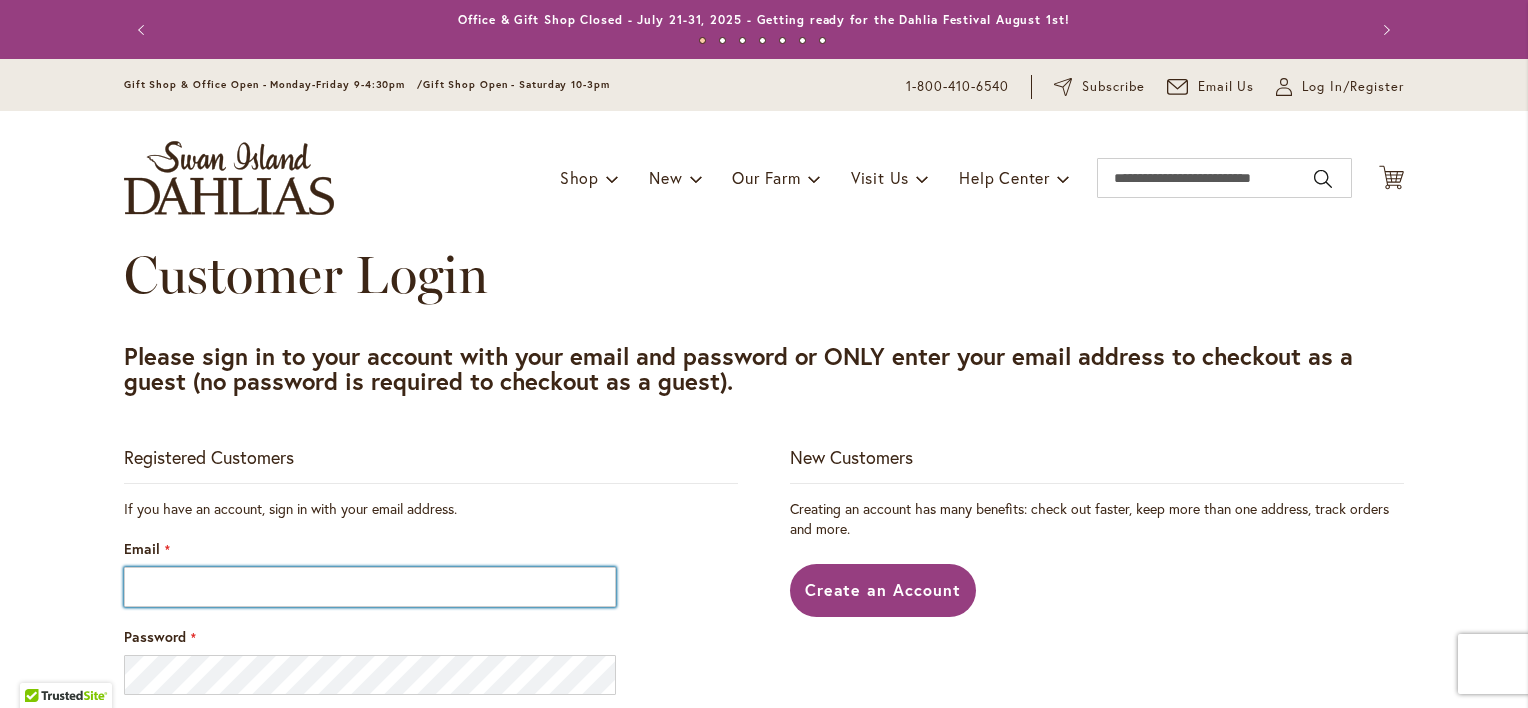 type on "**********" 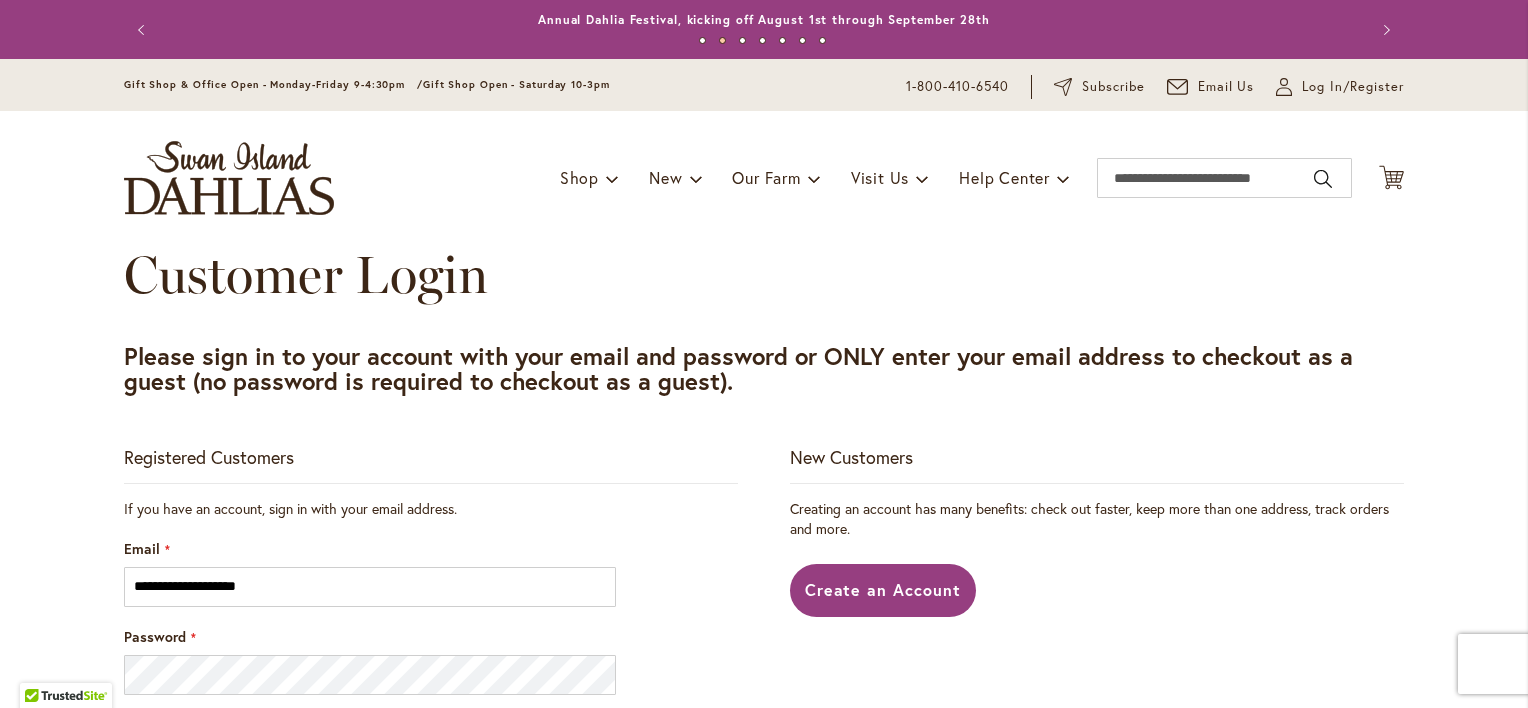 scroll, scrollTop: 149, scrollLeft: 0, axis: vertical 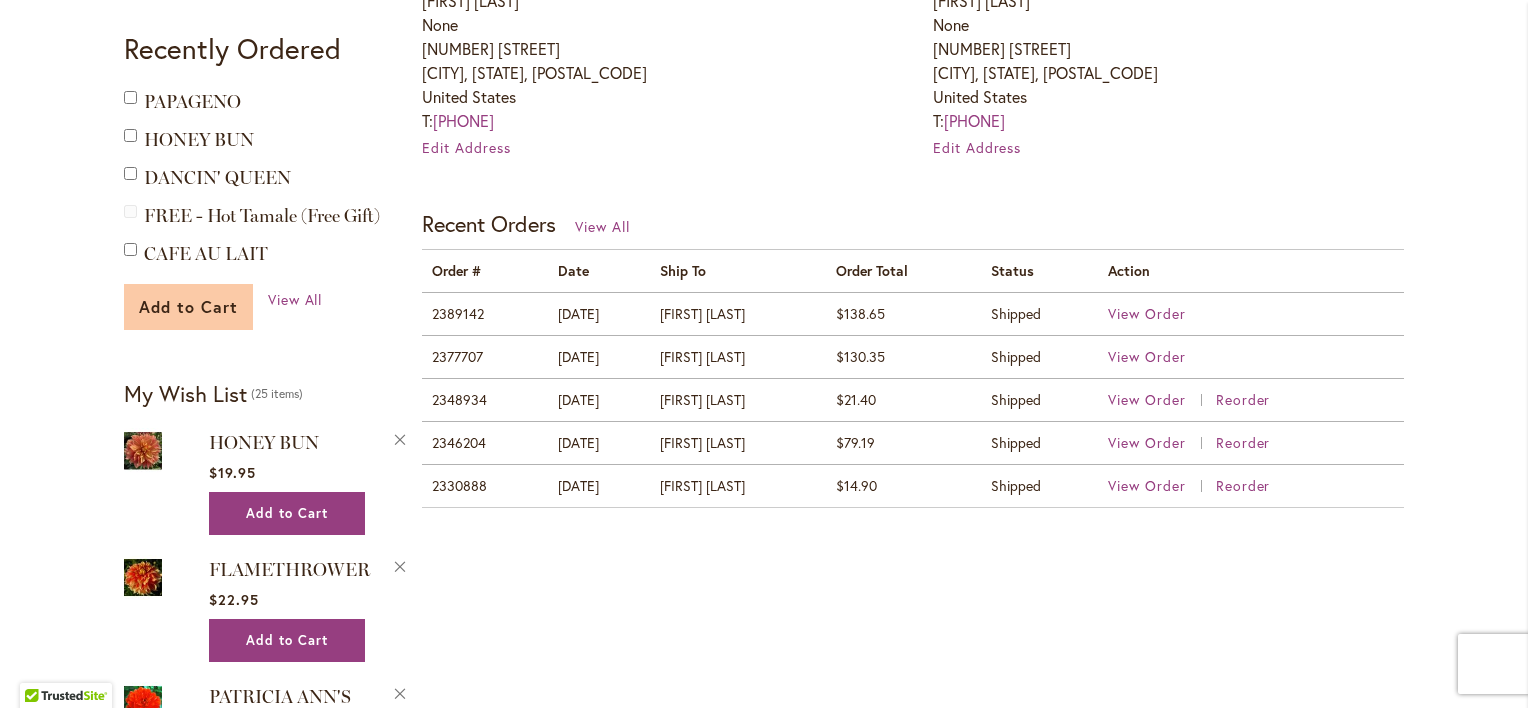 click on "Add to Cart" at bounding box center [188, 306] 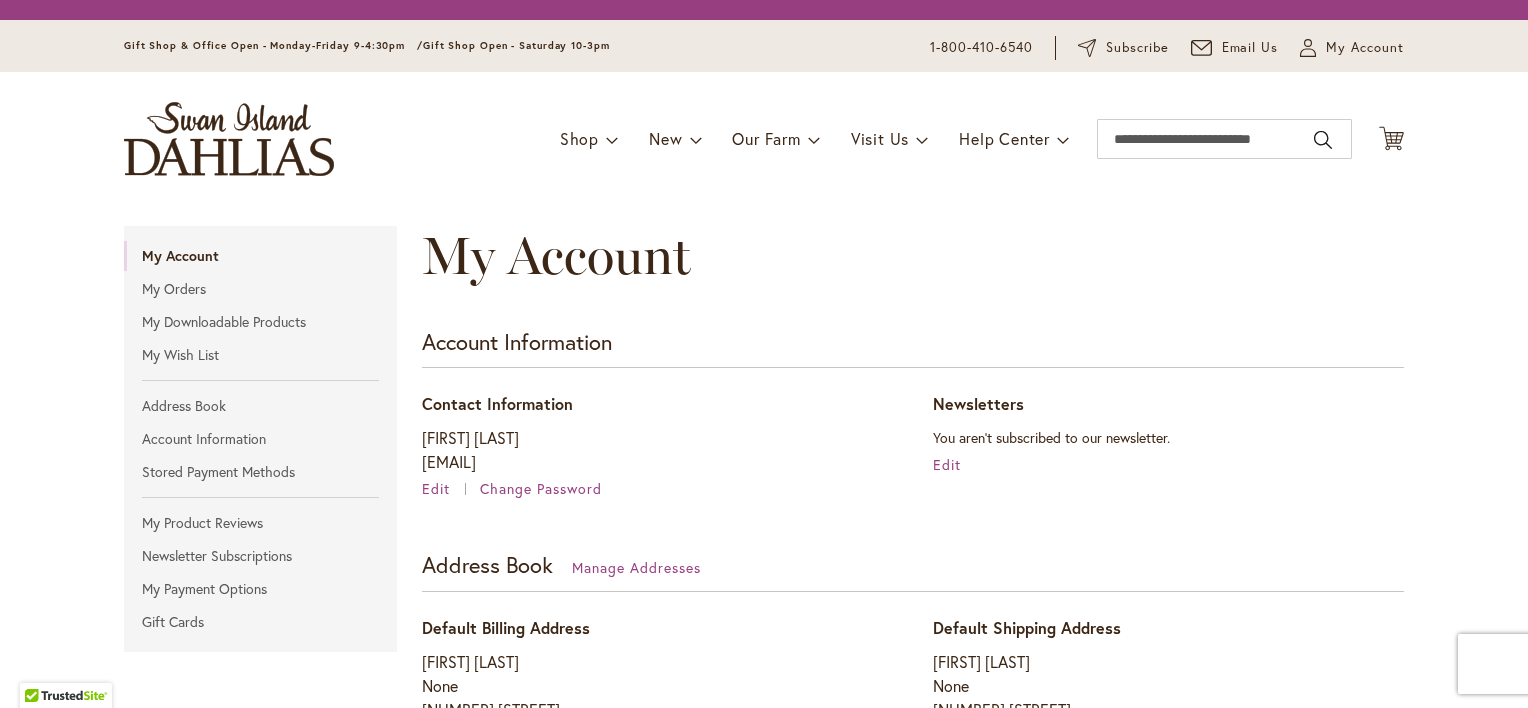 scroll, scrollTop: 0, scrollLeft: 0, axis: both 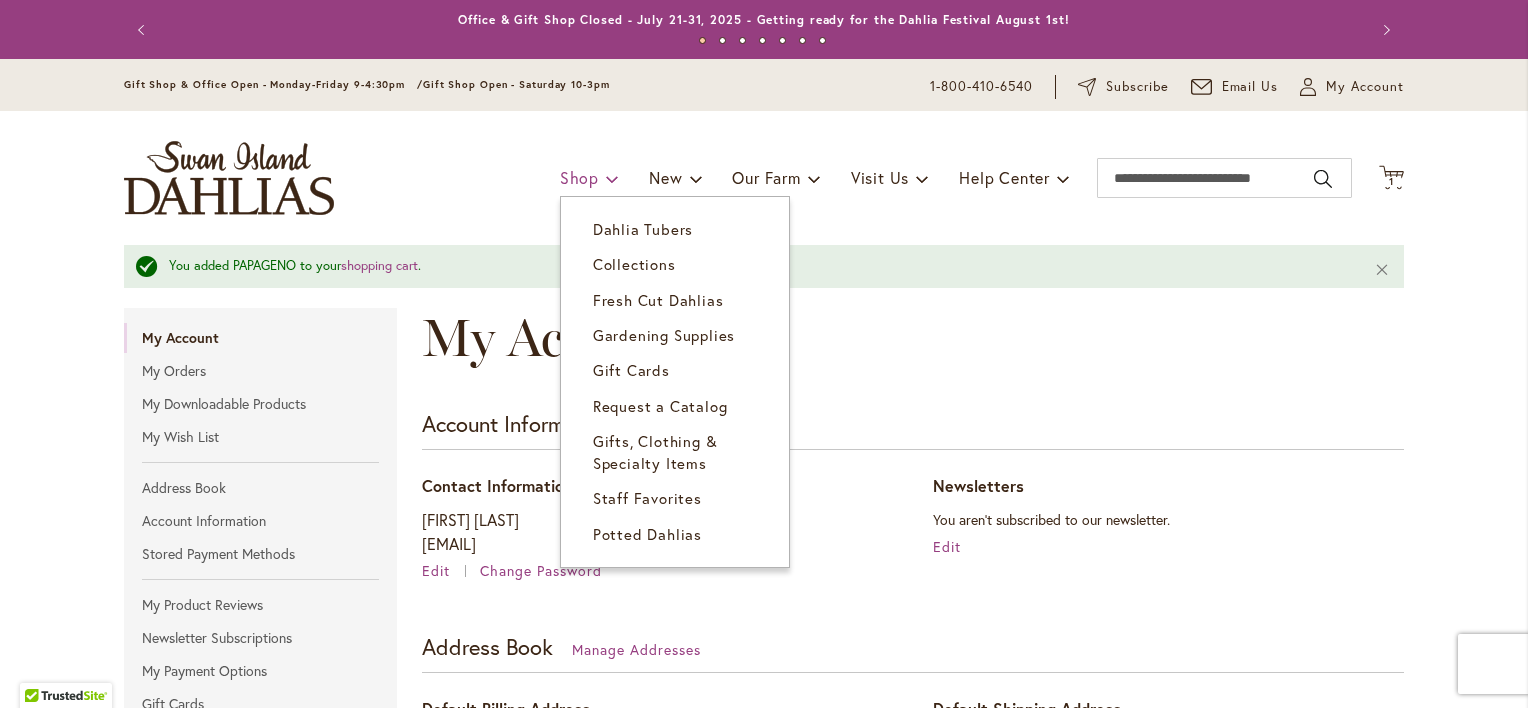 click on "Shop" at bounding box center (579, 177) 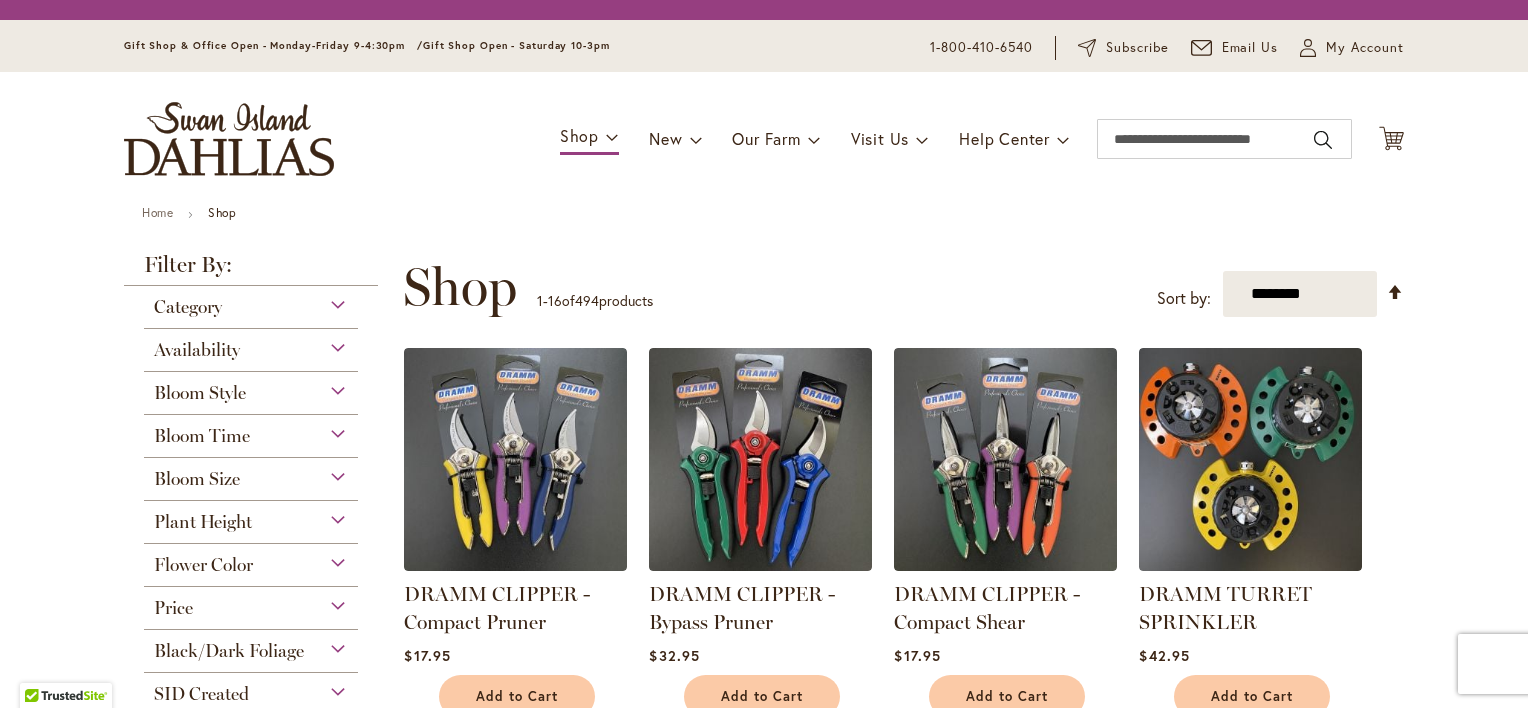 scroll, scrollTop: 0, scrollLeft: 0, axis: both 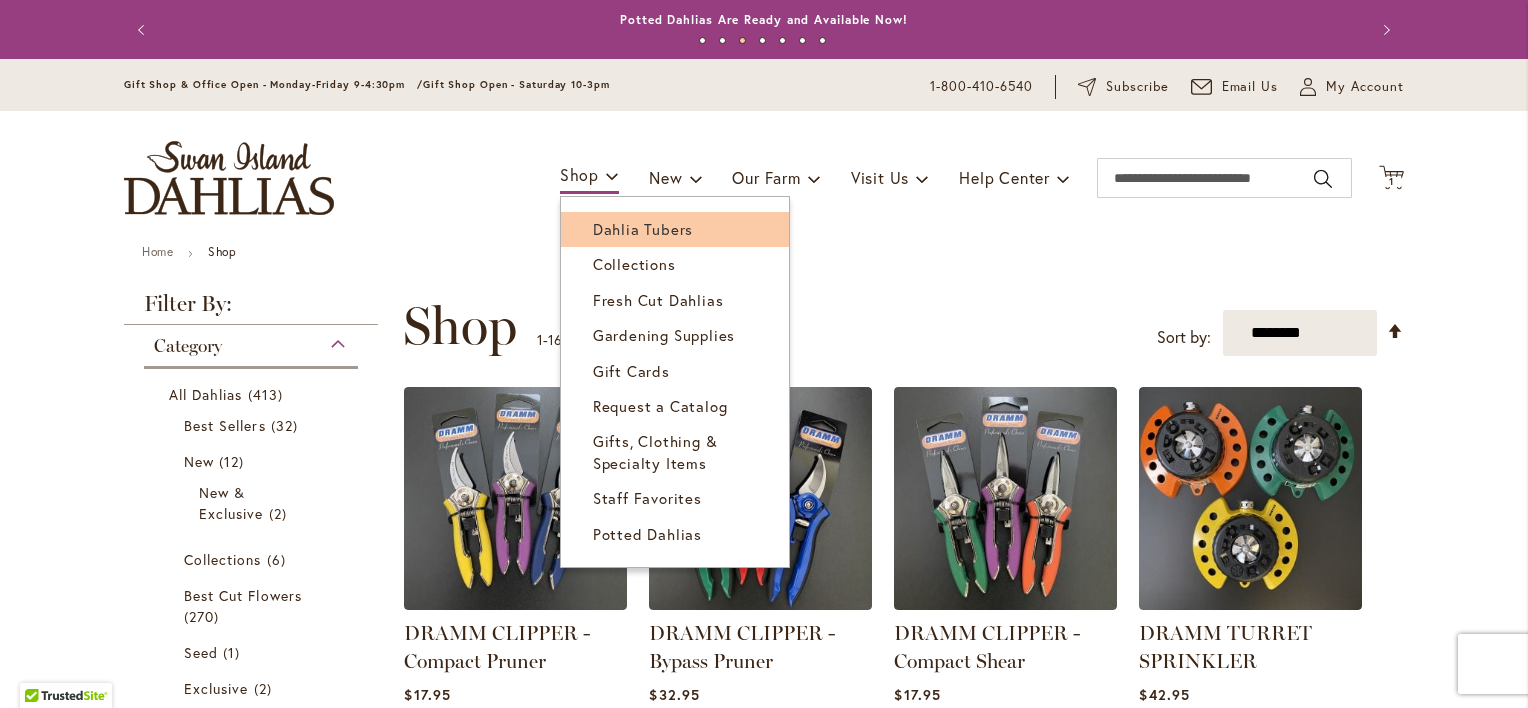 click on "Dahlia Tubers" at bounding box center (643, 229) 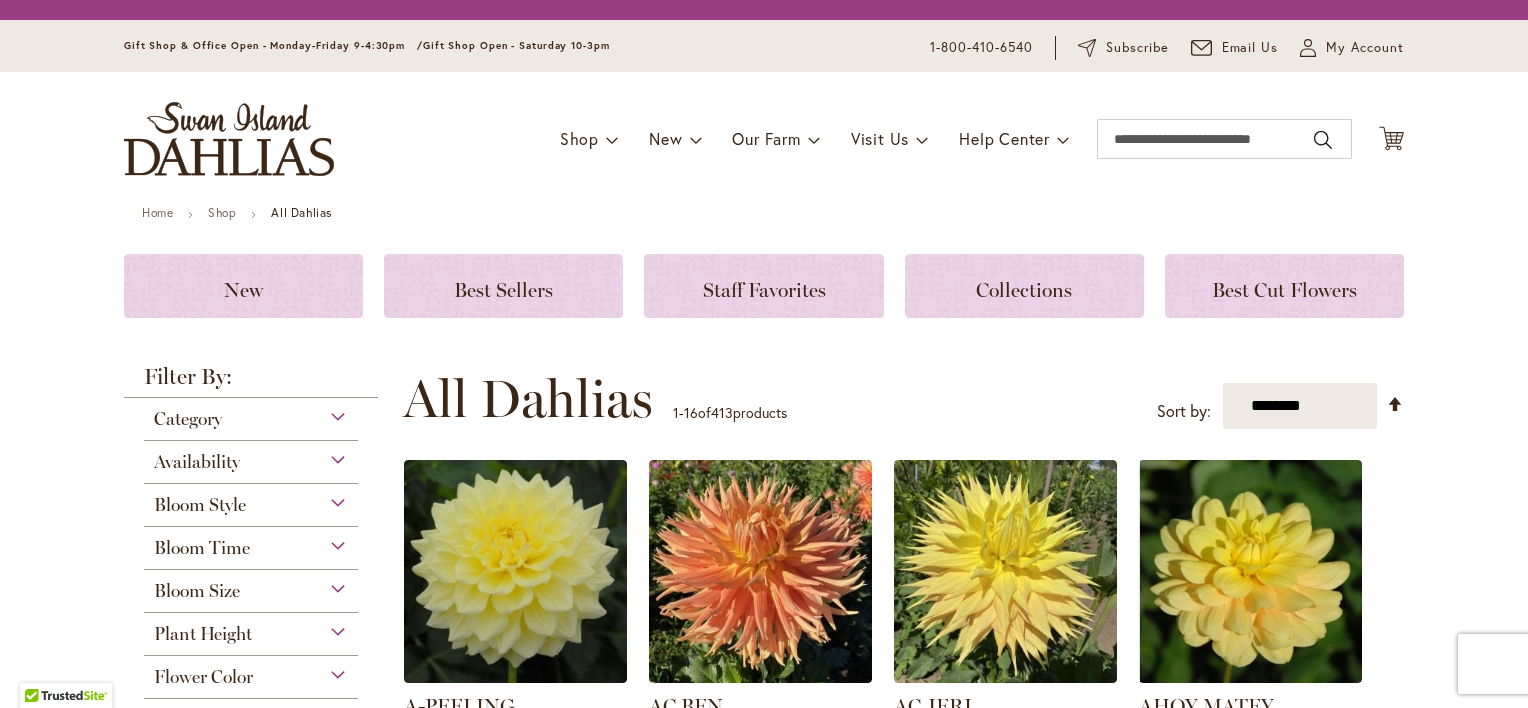 scroll, scrollTop: 0, scrollLeft: 0, axis: both 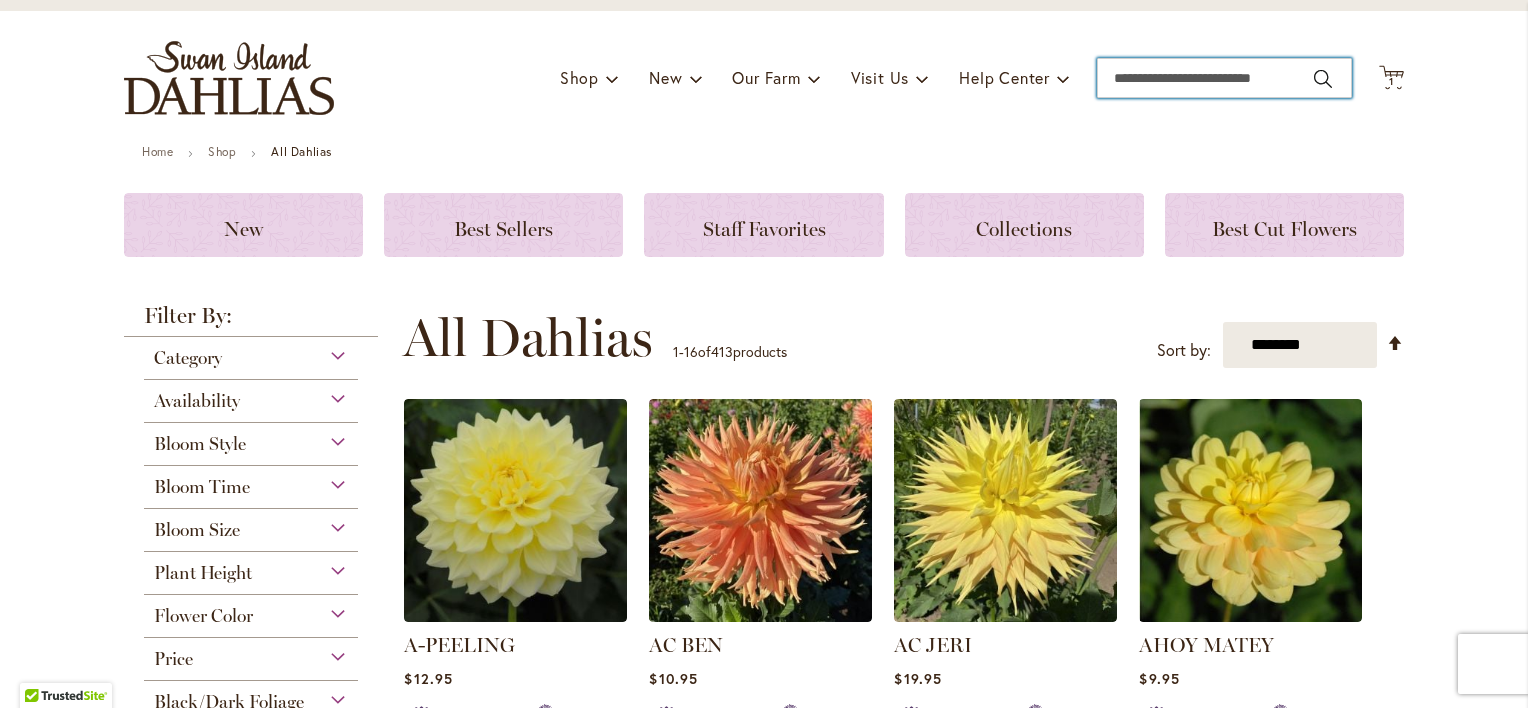 click on "Search" at bounding box center (1224, 78) 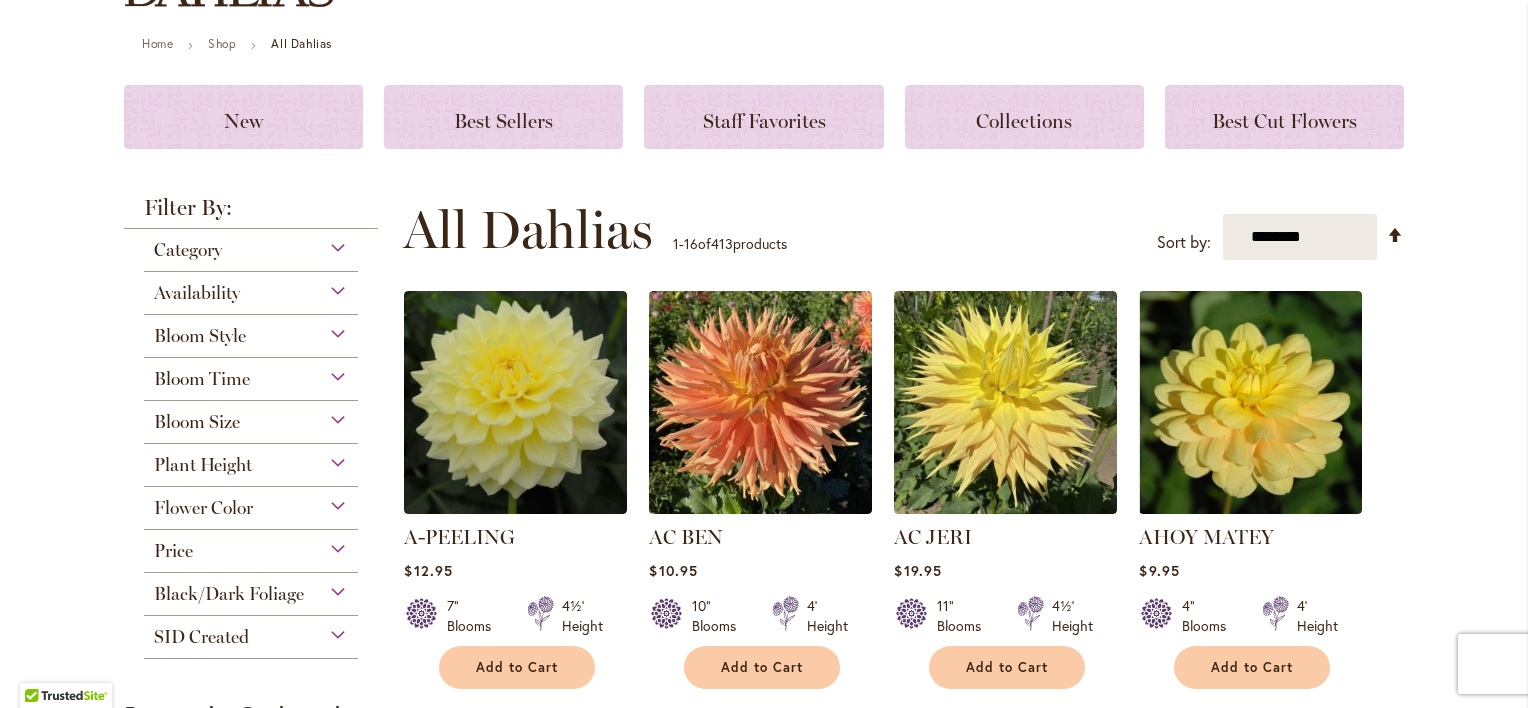 scroll, scrollTop: 0, scrollLeft: 0, axis: both 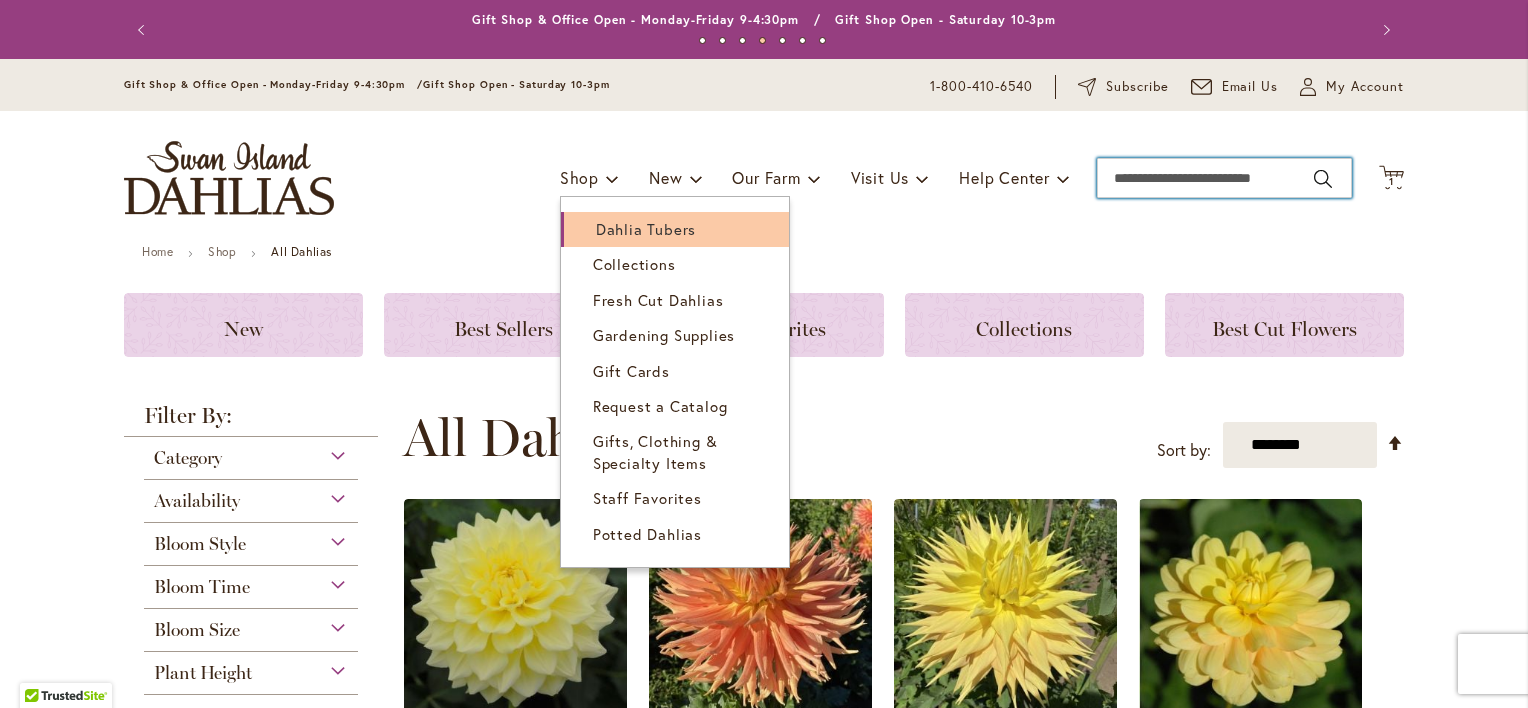 click on "Dahlia Tubers" at bounding box center [646, 229] 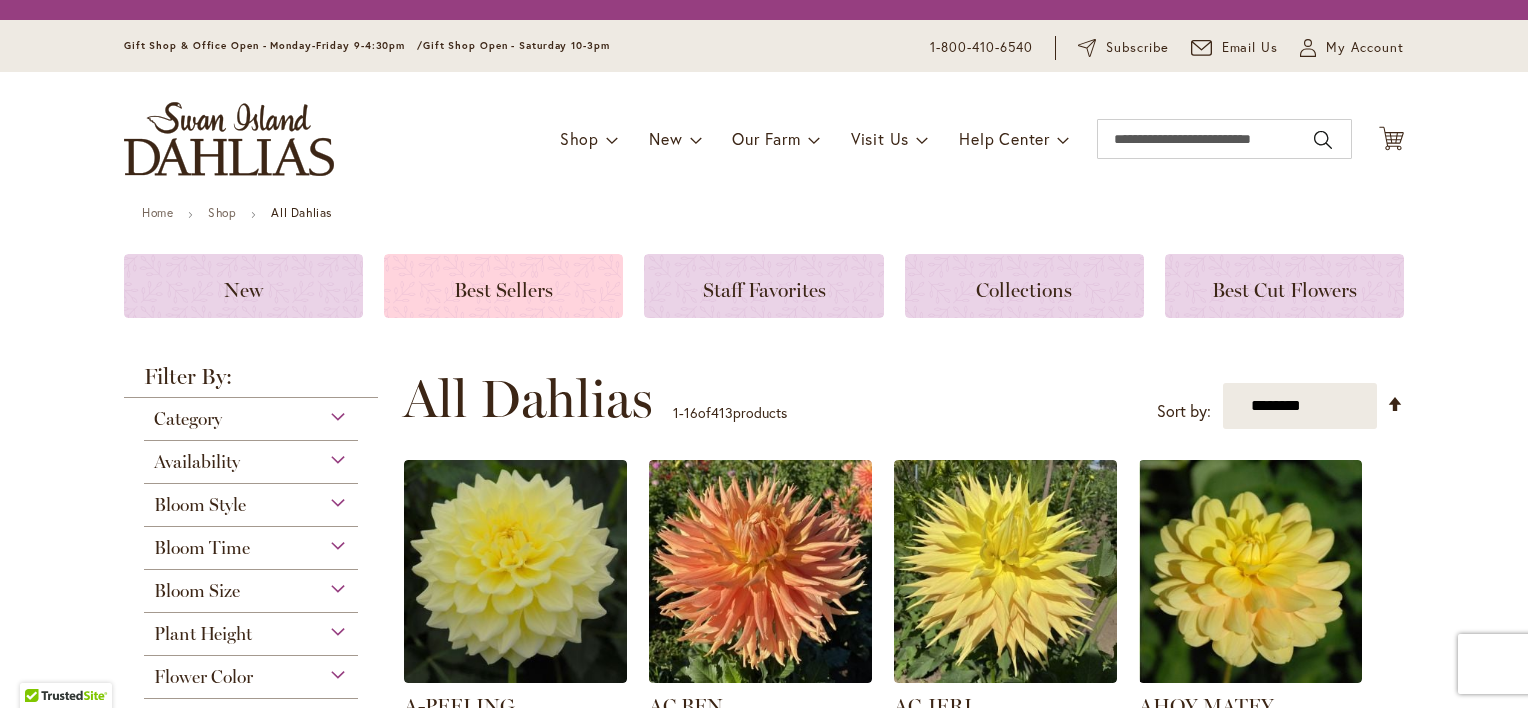 scroll, scrollTop: 0, scrollLeft: 0, axis: both 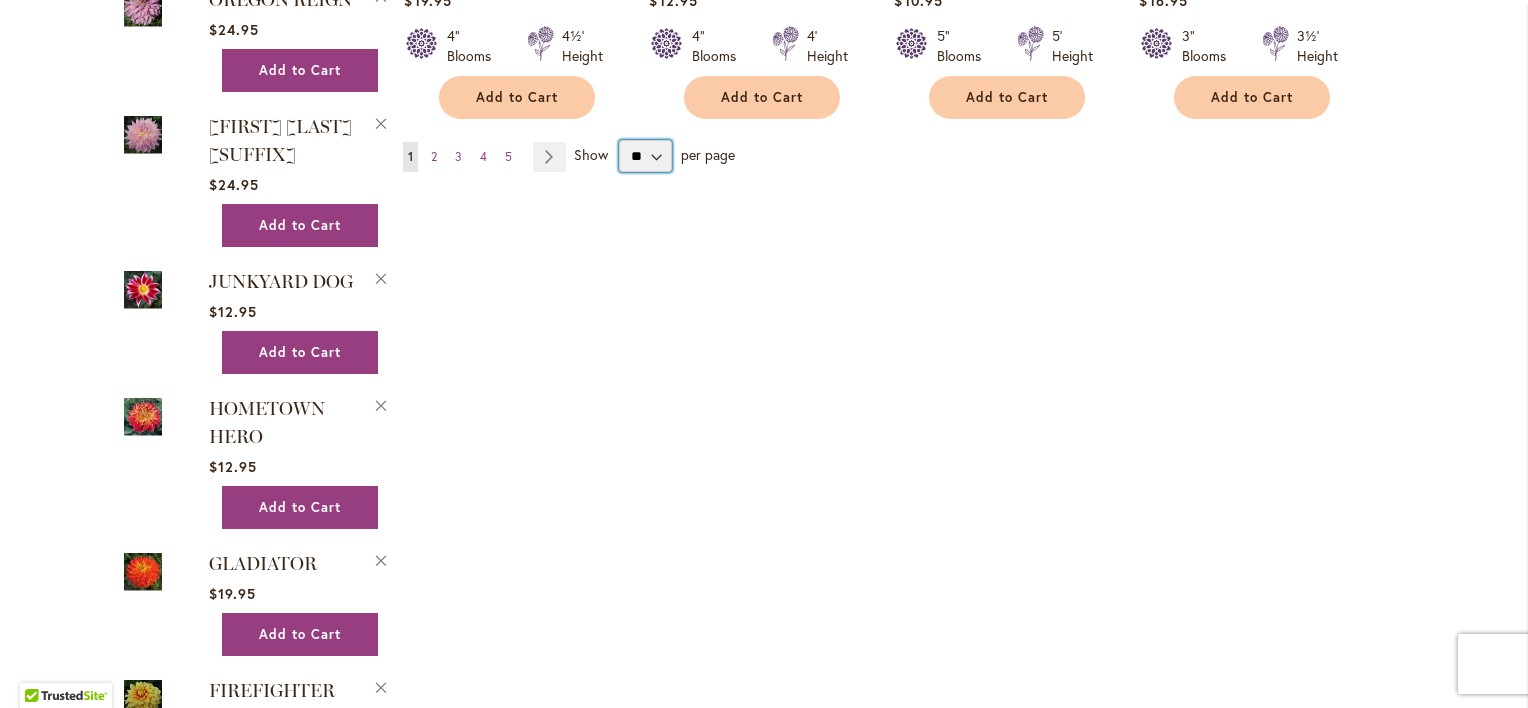 click on "**
**
**
**" at bounding box center [645, 156] 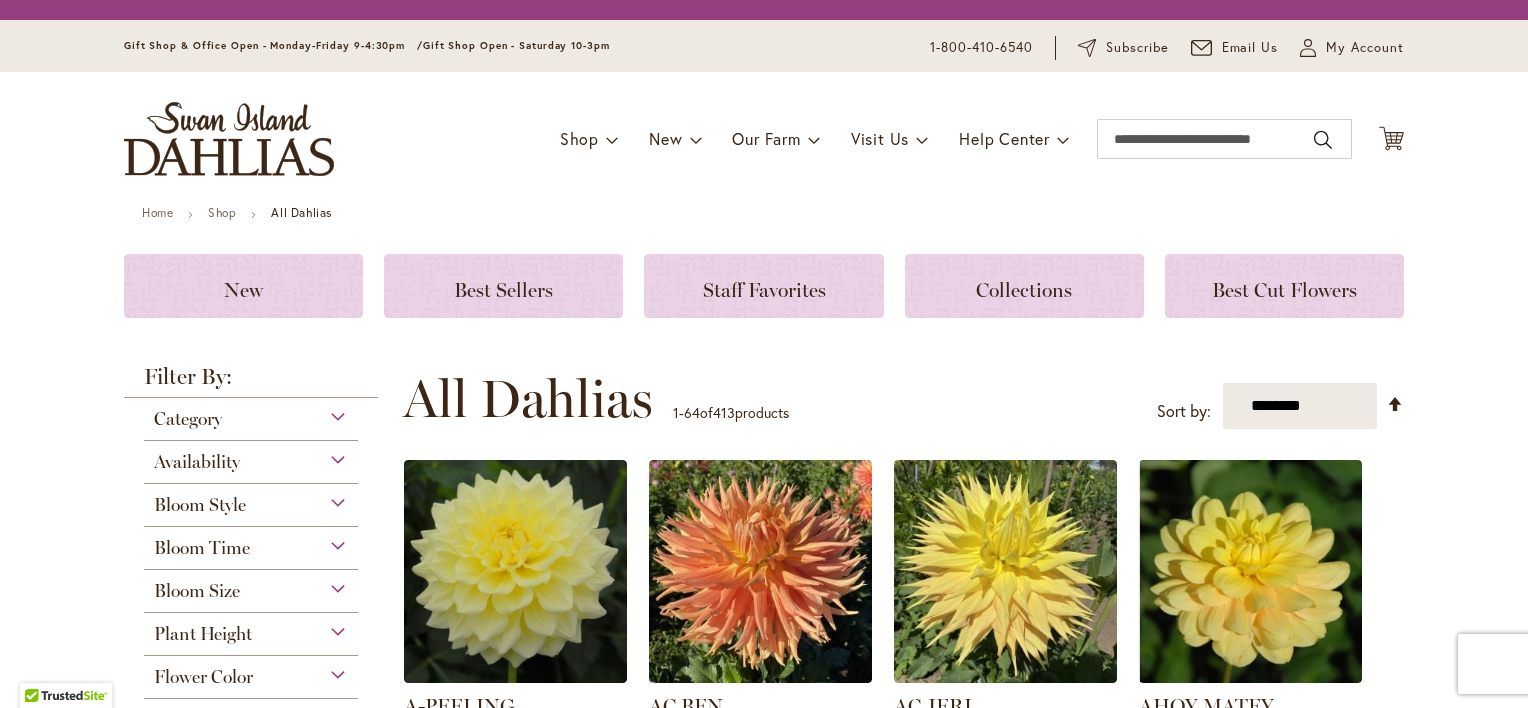 scroll, scrollTop: 0, scrollLeft: 0, axis: both 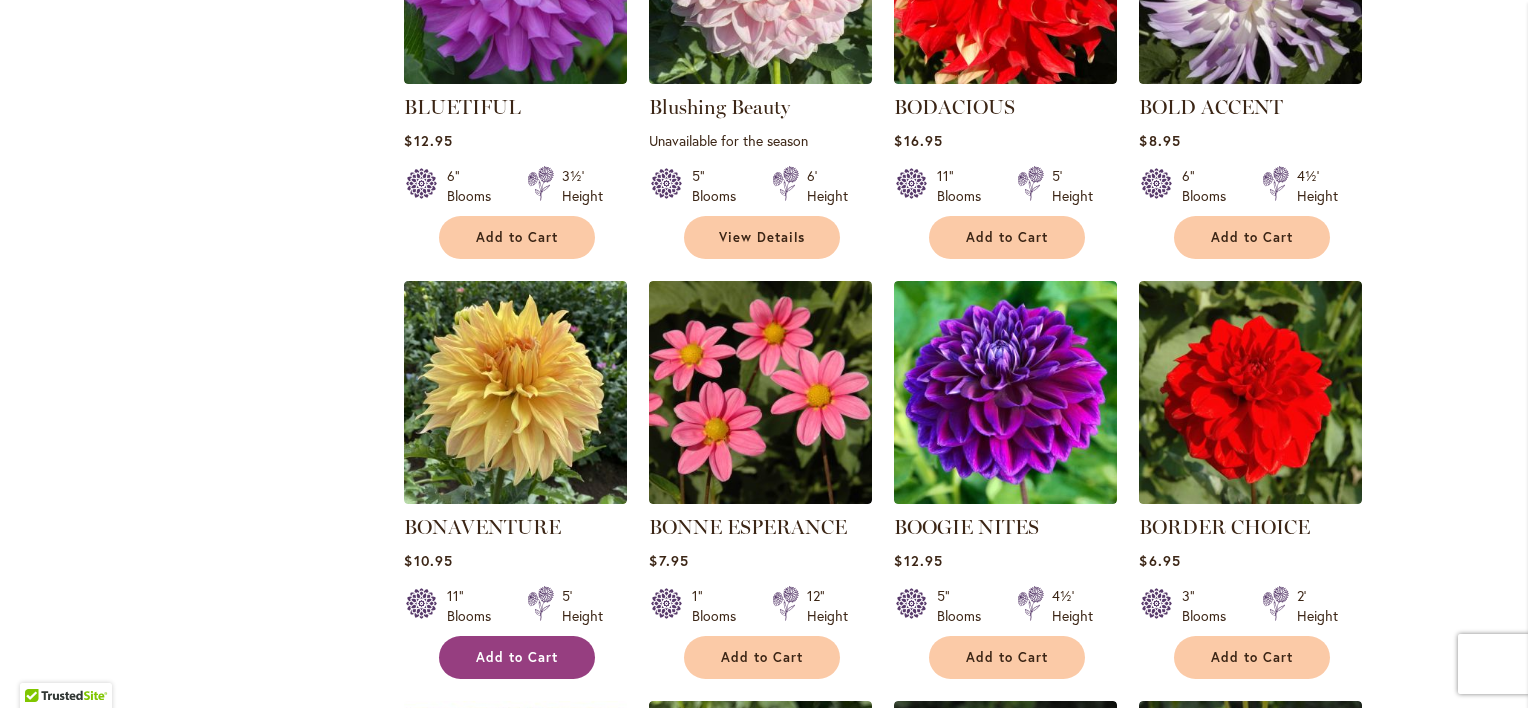 click on "Add to Cart" at bounding box center [517, 657] 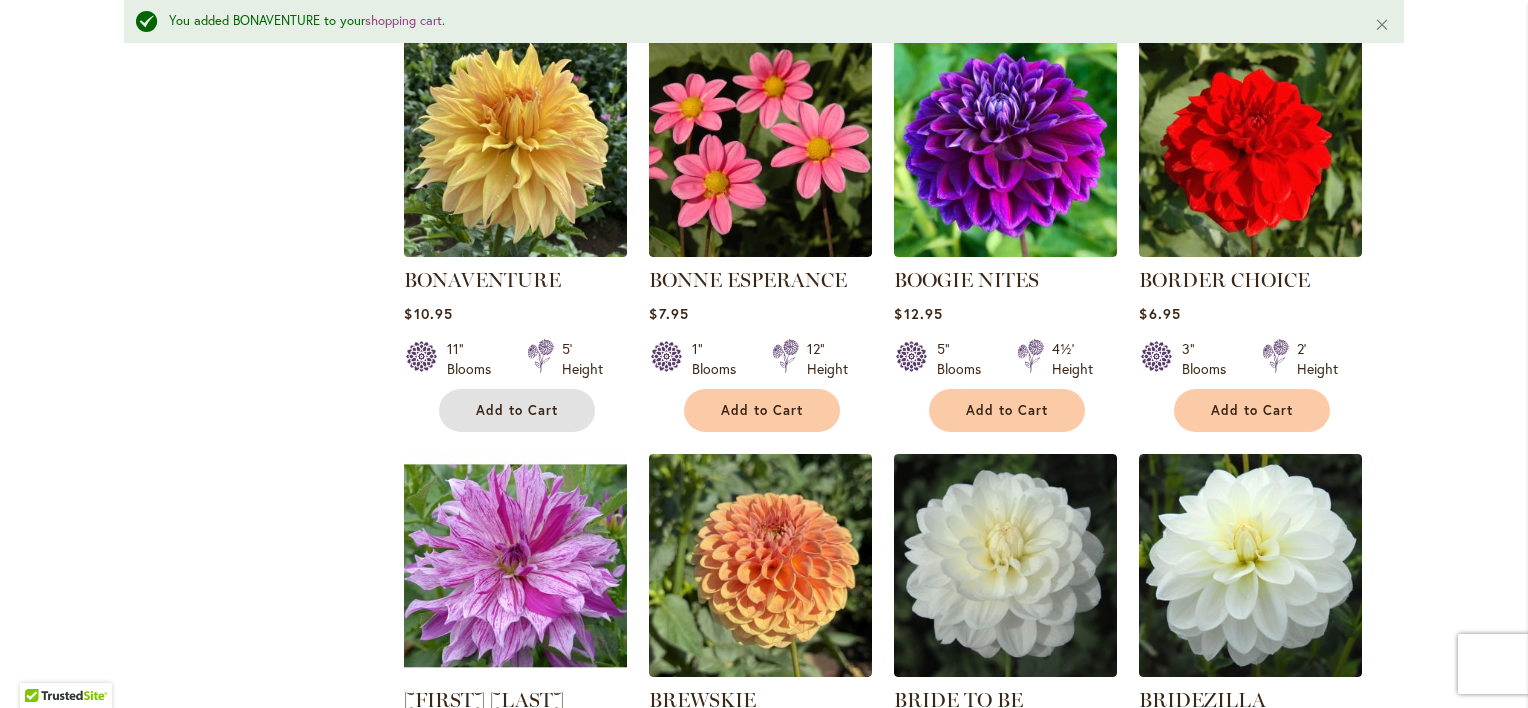 scroll, scrollTop: 5538, scrollLeft: 0, axis: vertical 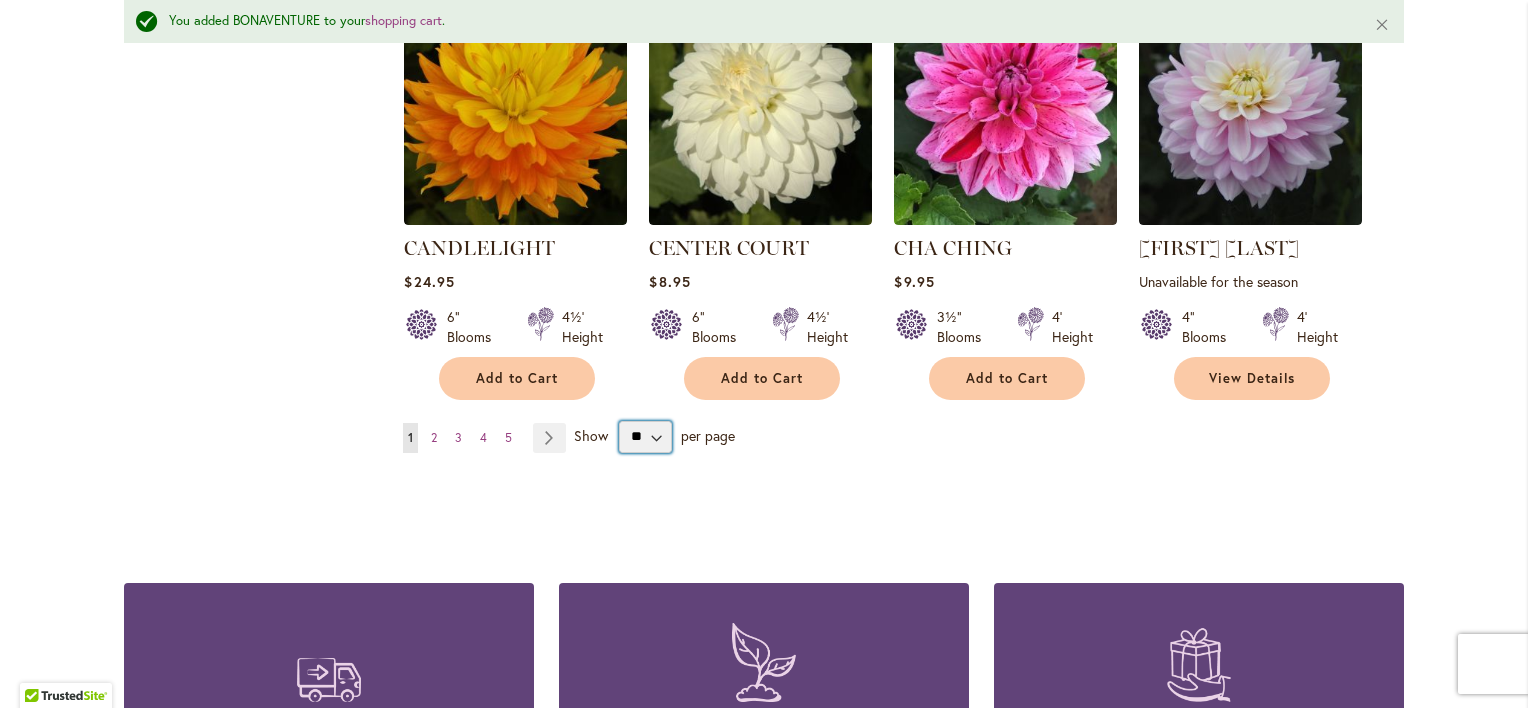 click on "**
**
**
**" at bounding box center (645, 437) 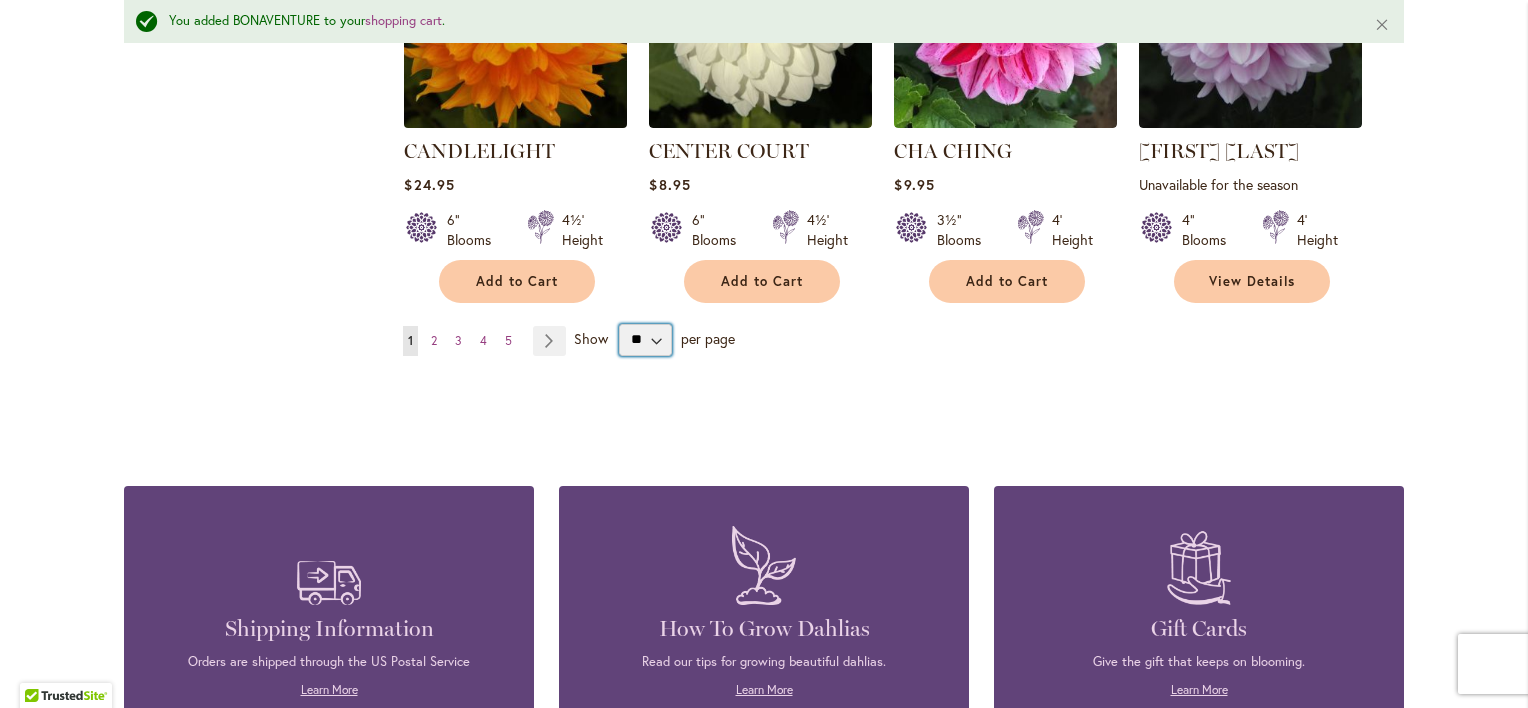 scroll, scrollTop: 6978, scrollLeft: 0, axis: vertical 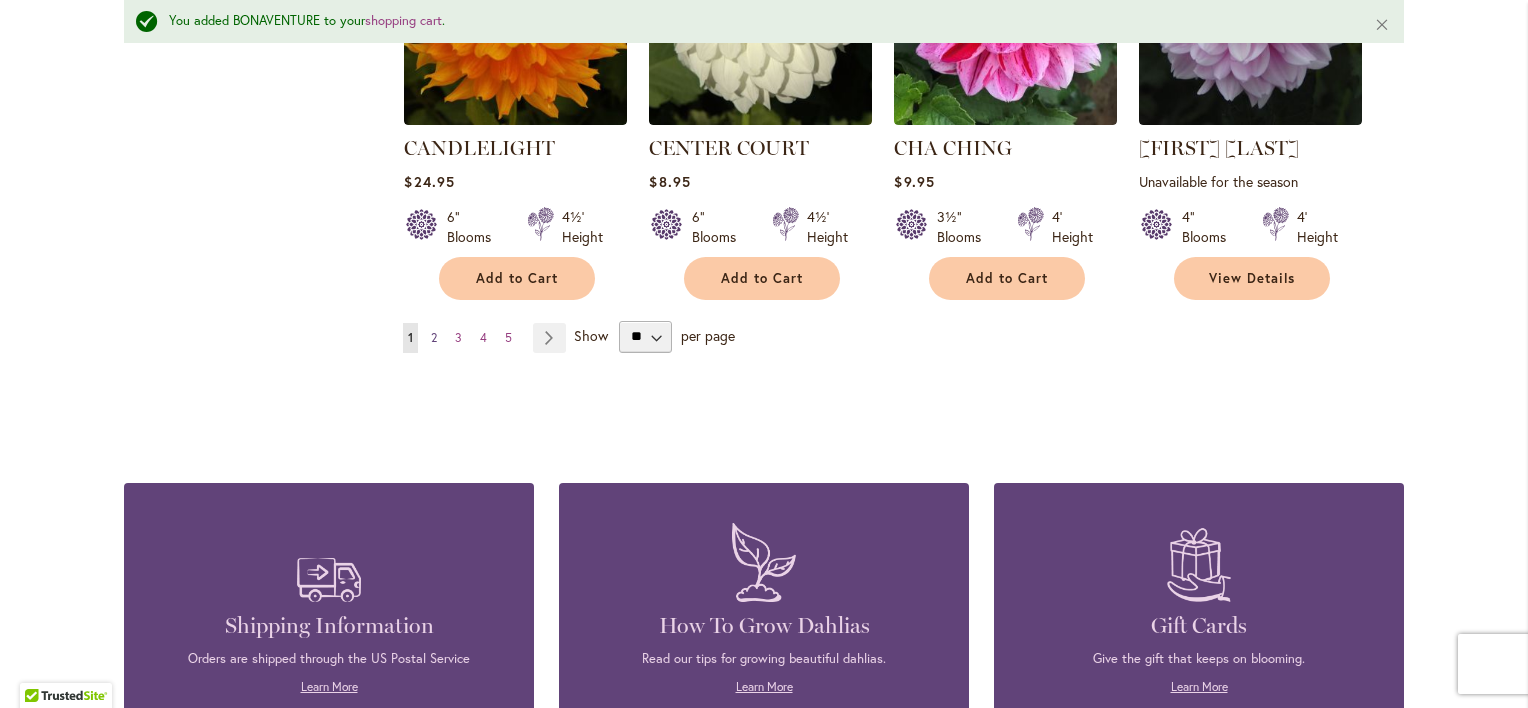 click on "Page
2" at bounding box center [434, 338] 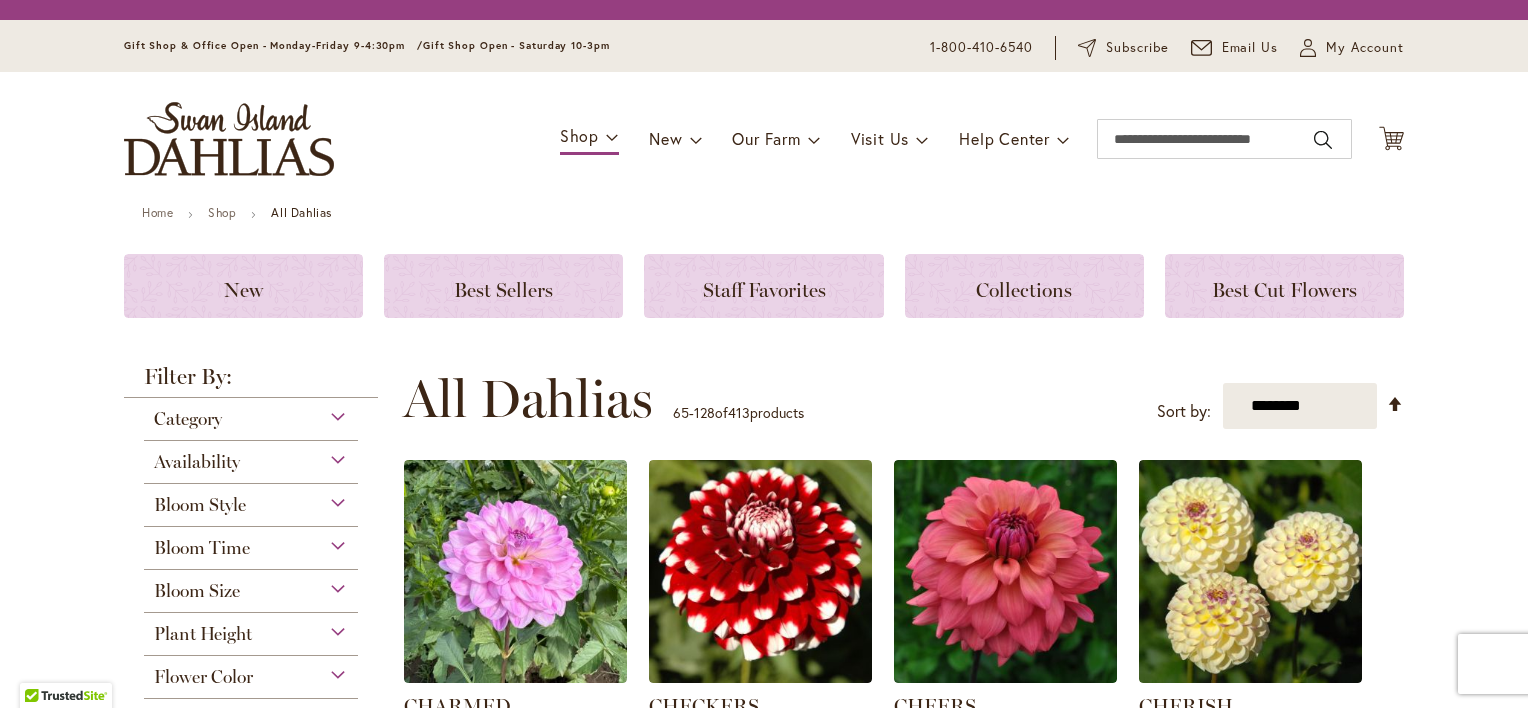scroll, scrollTop: 0, scrollLeft: 0, axis: both 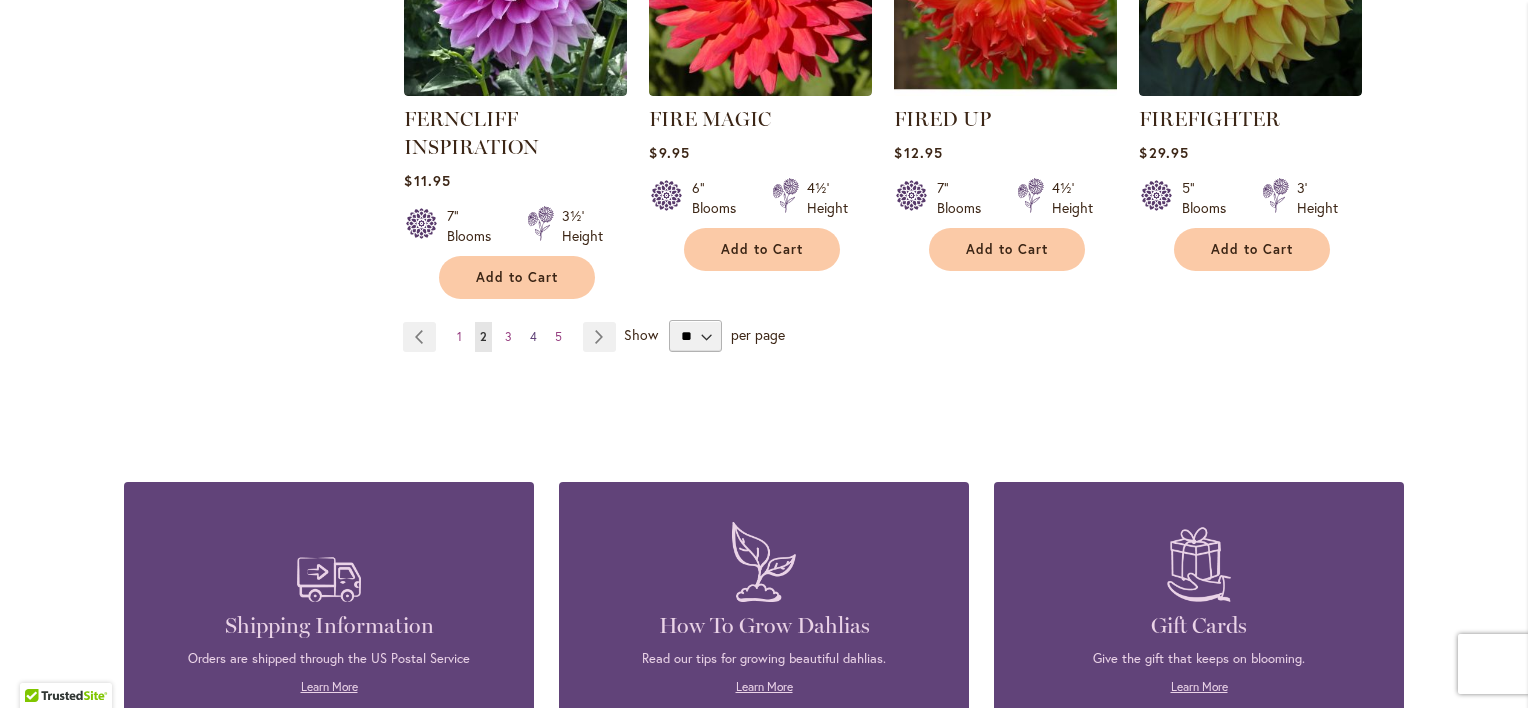 click on "4" at bounding box center [533, 336] 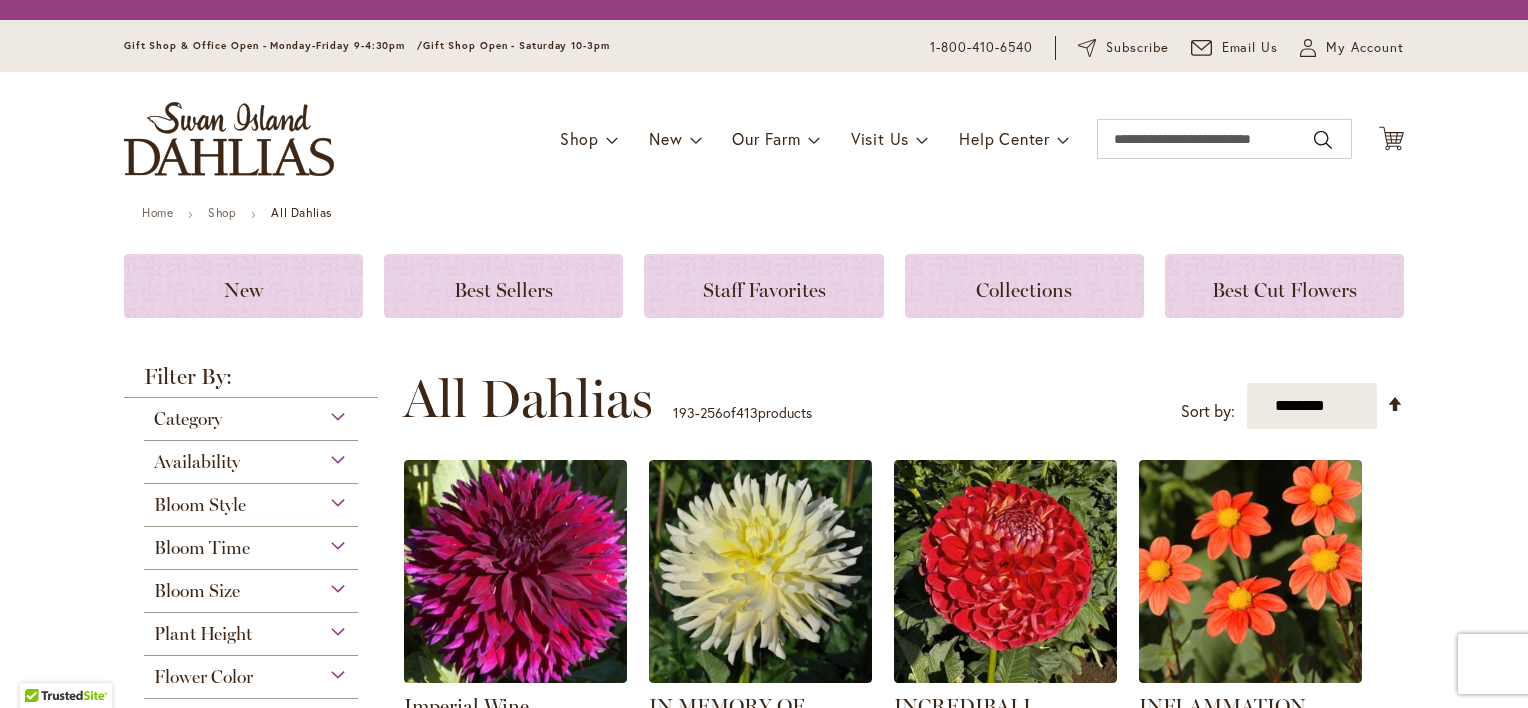 scroll, scrollTop: 0, scrollLeft: 0, axis: both 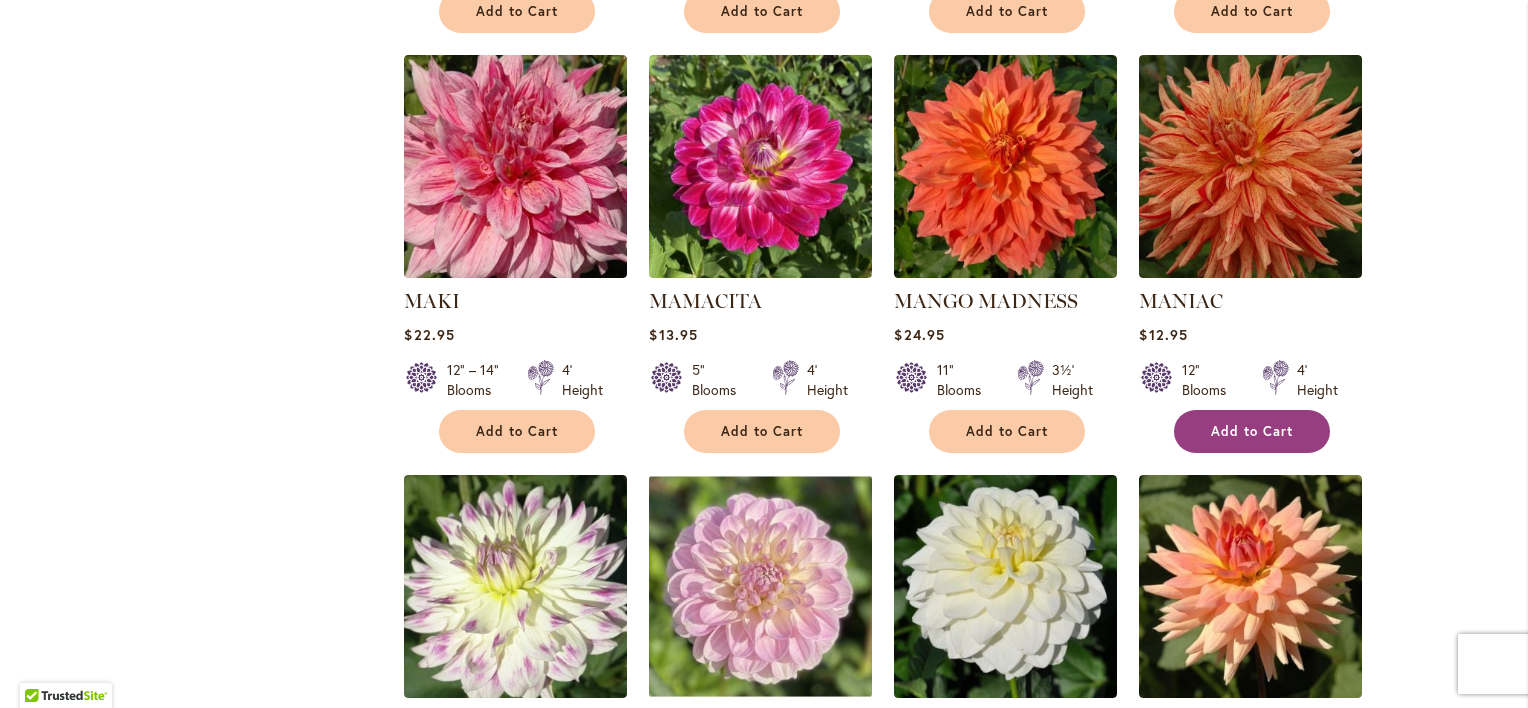 click on "Add to Cart" at bounding box center [1252, 431] 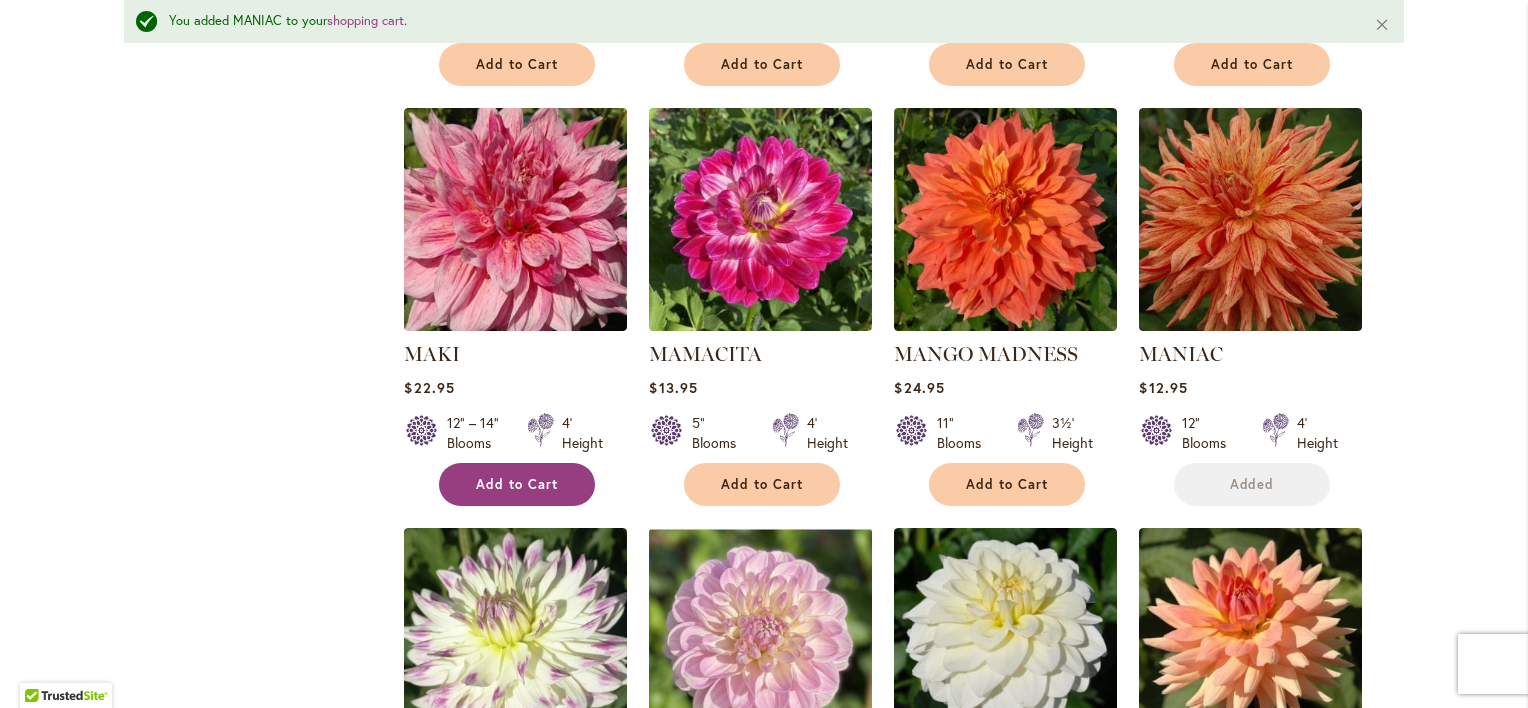 scroll, scrollTop: 6452, scrollLeft: 0, axis: vertical 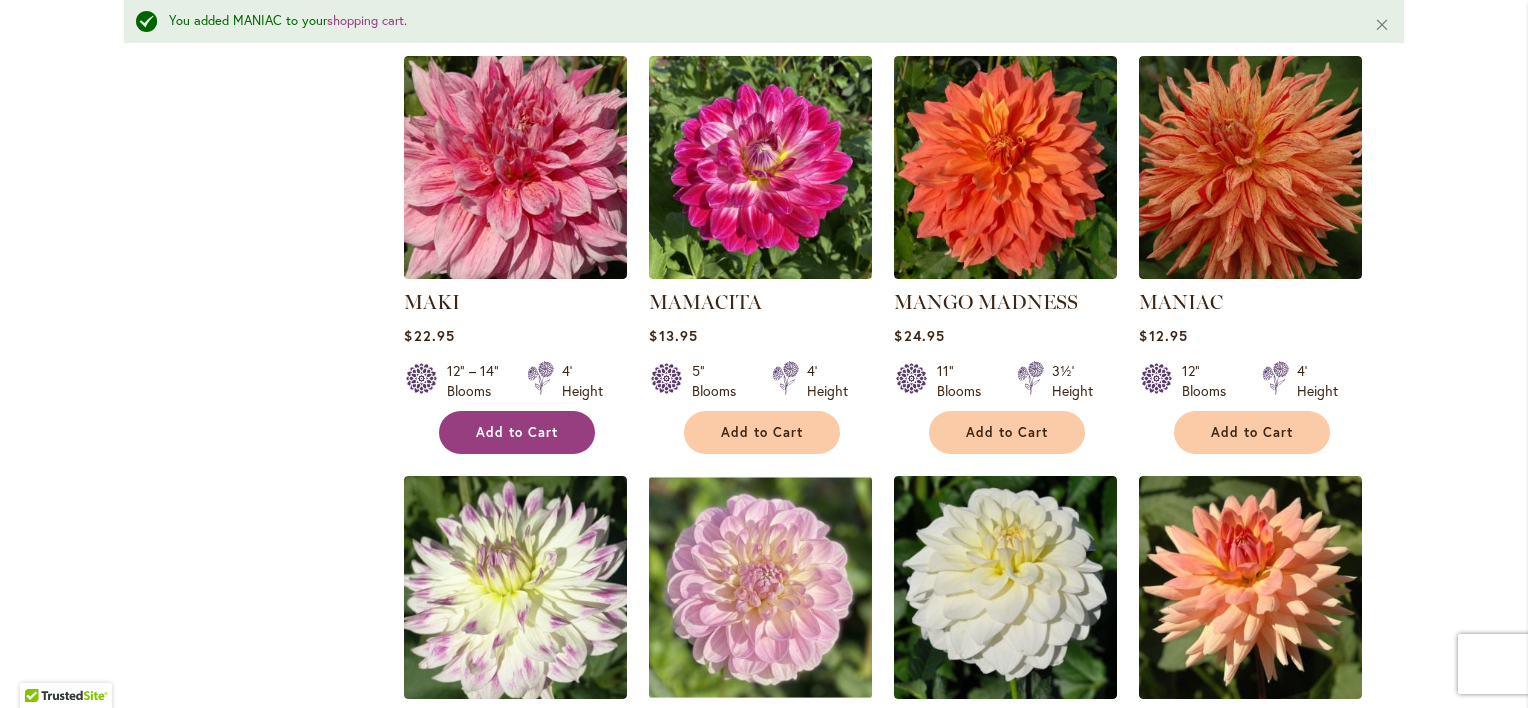 click on "Add to Cart" at bounding box center [517, 432] 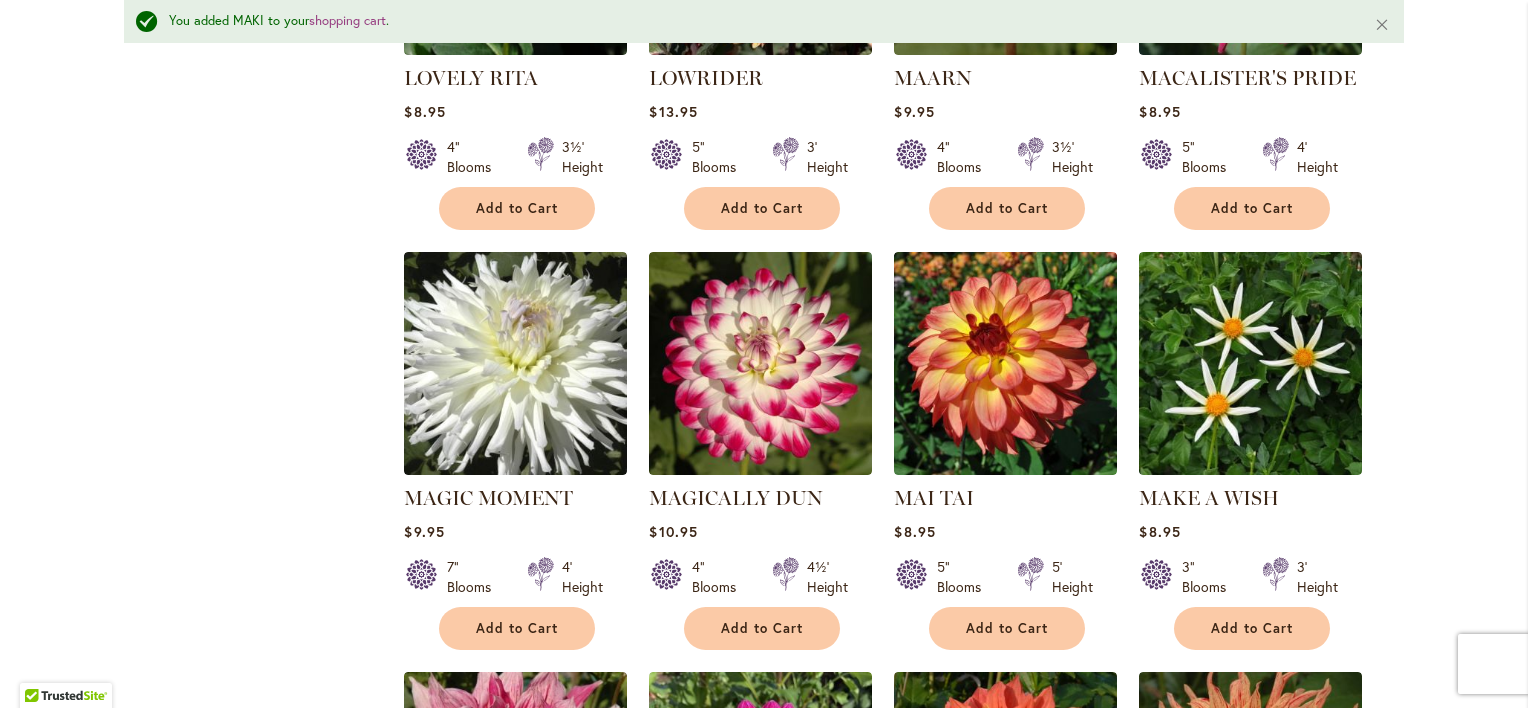 scroll, scrollTop: 5552, scrollLeft: 0, axis: vertical 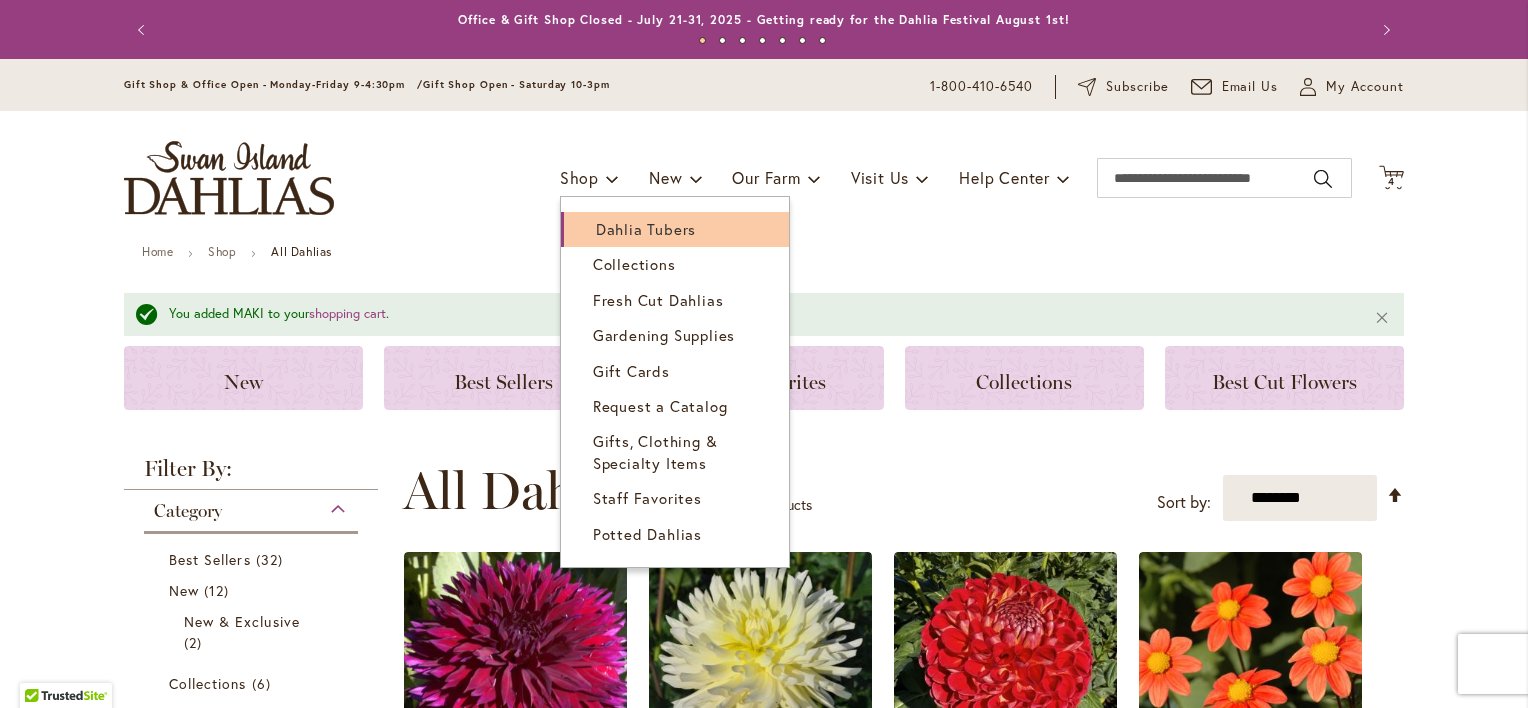 click on "Dahlia Tubers" at bounding box center (675, 229) 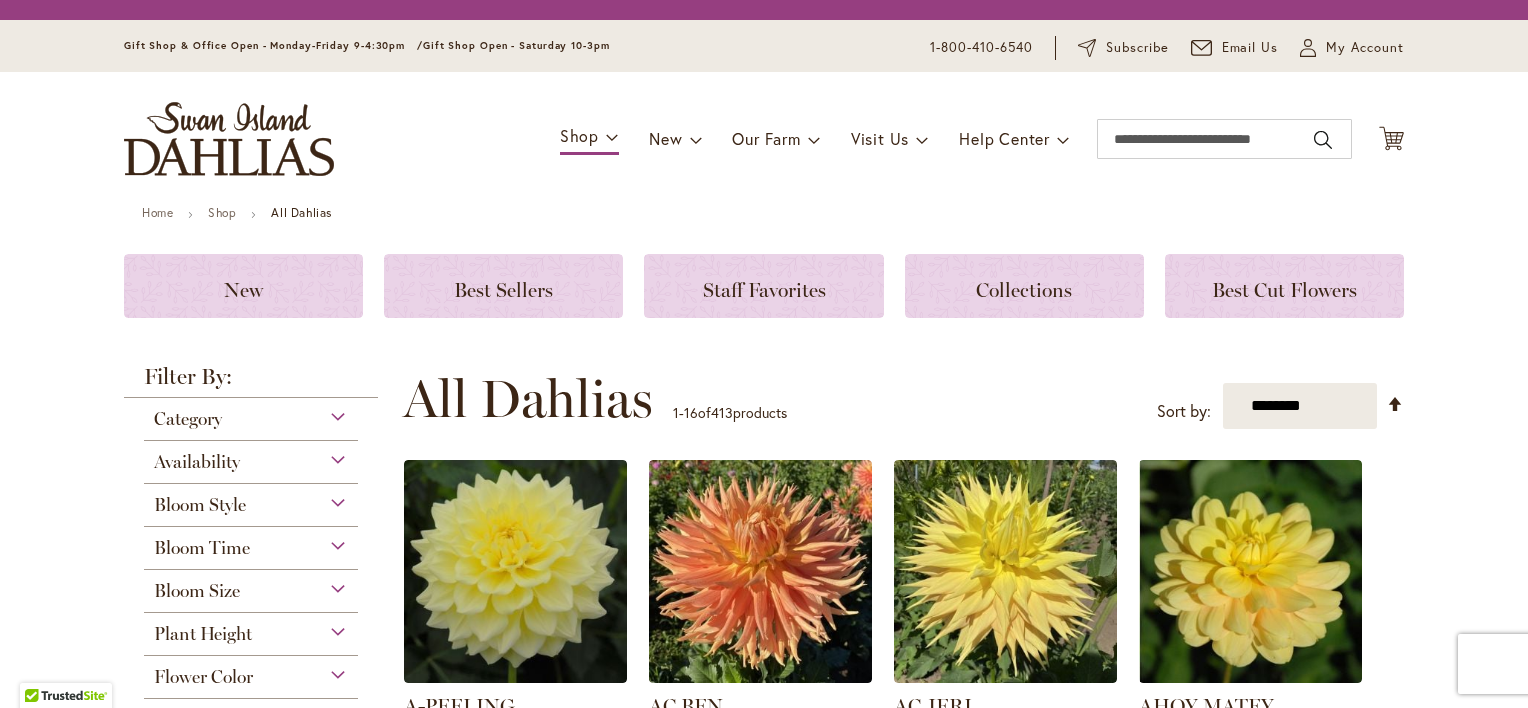scroll, scrollTop: 0, scrollLeft: 0, axis: both 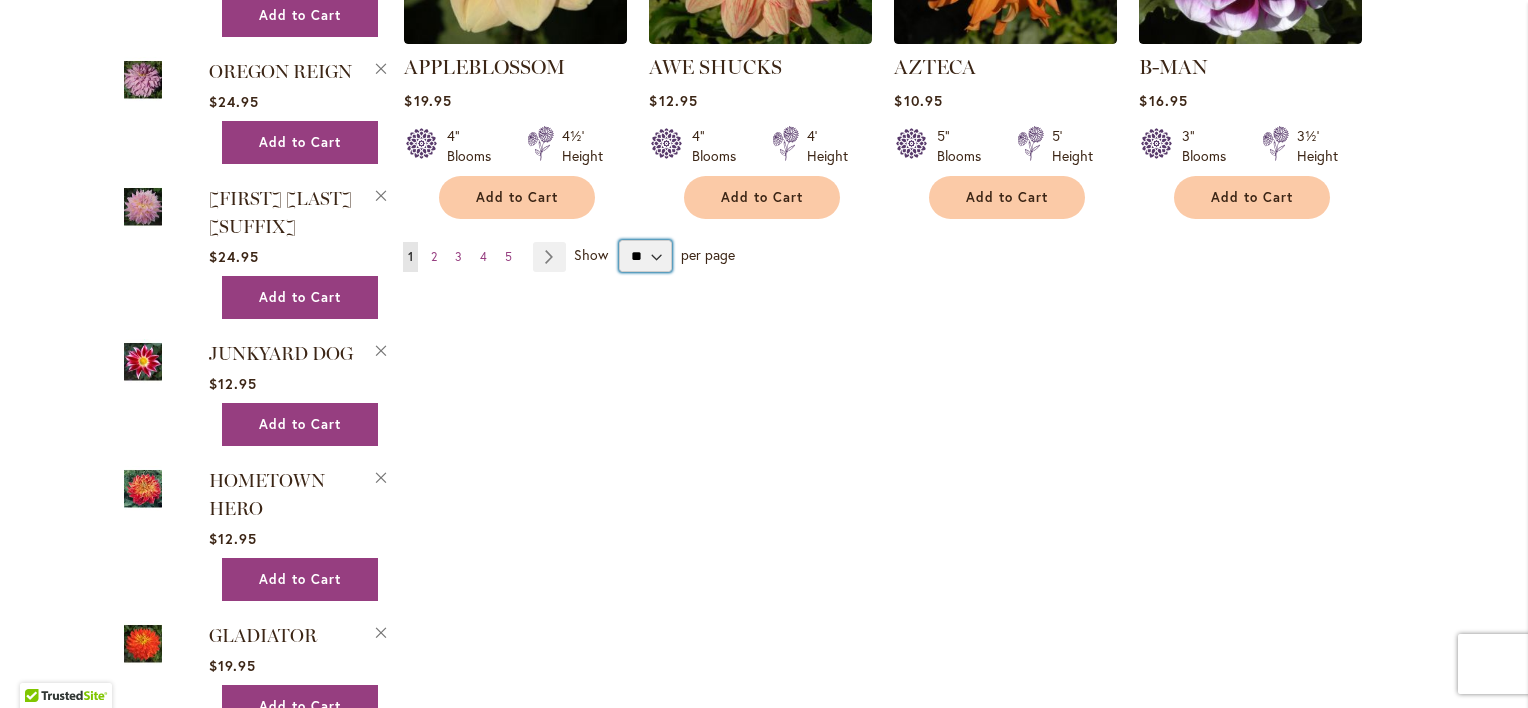 click on "**
**
**
**" at bounding box center (645, 256) 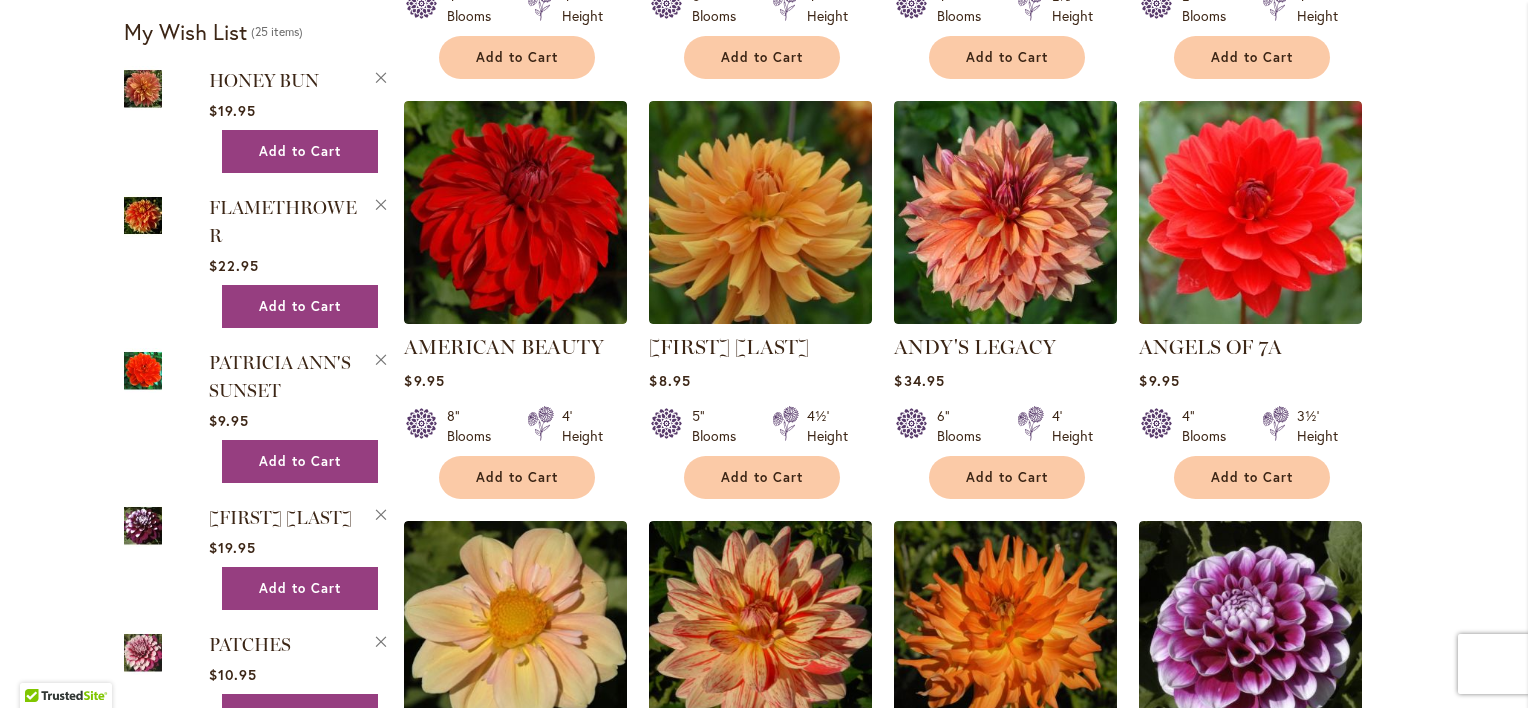 scroll, scrollTop: 838, scrollLeft: 0, axis: vertical 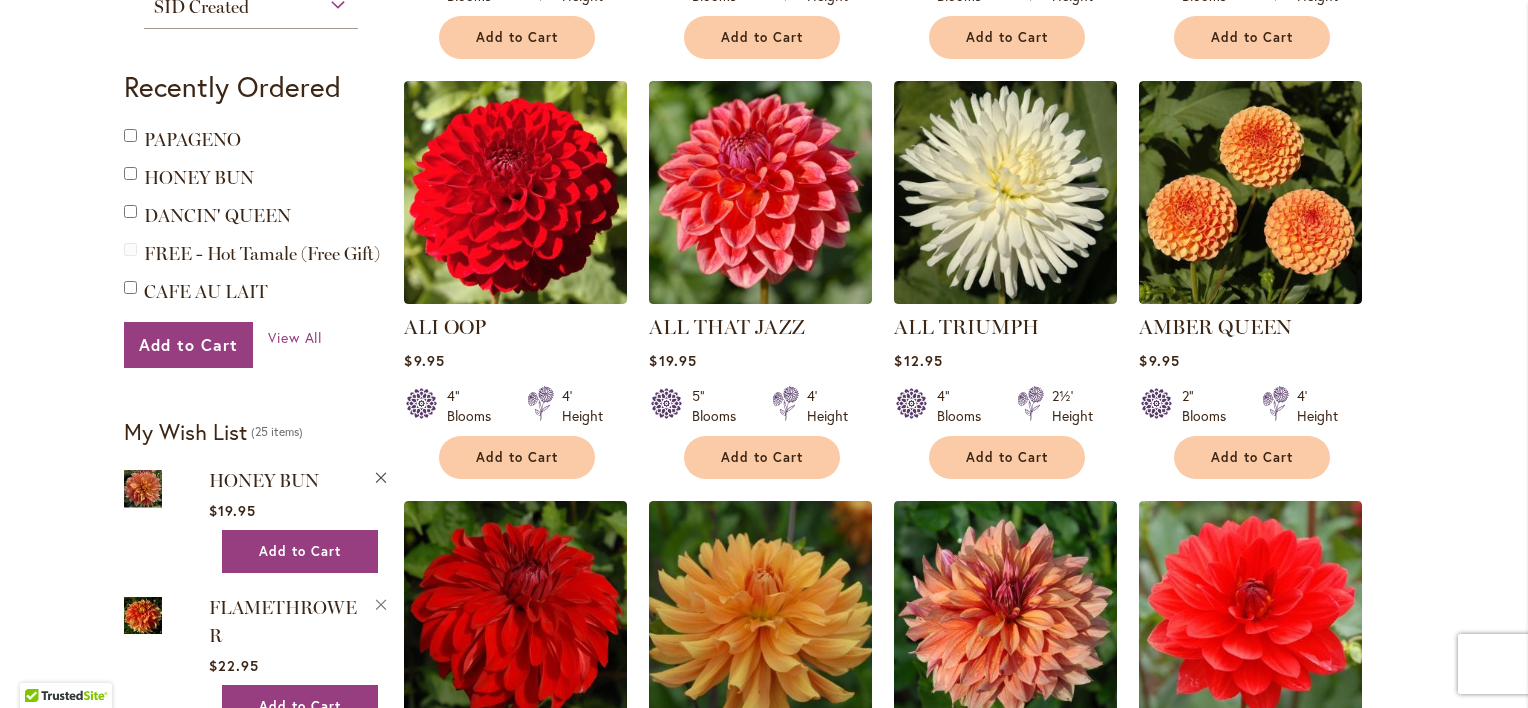 click on "Remove  HONEY BUN  from Wishlist" at bounding box center [382, 475] 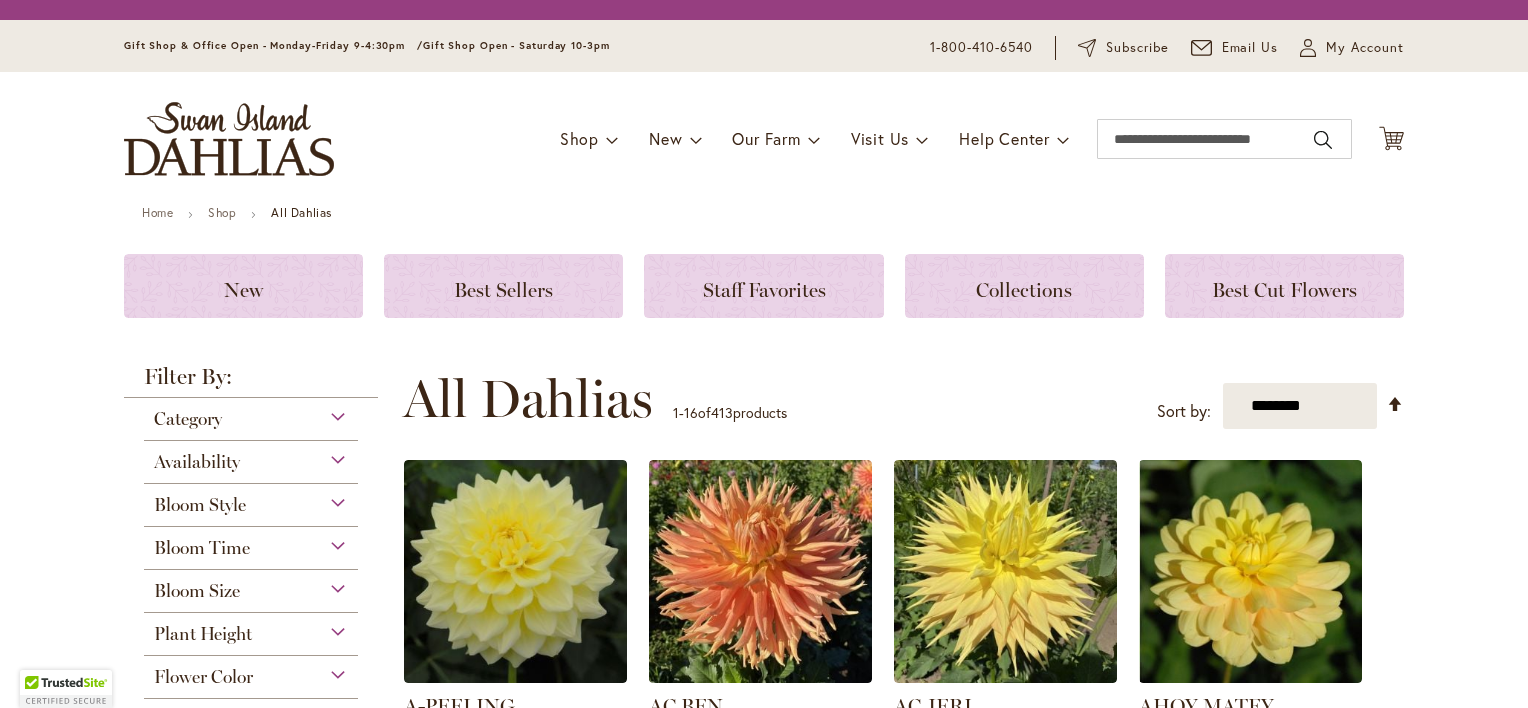 scroll, scrollTop: 0, scrollLeft: 0, axis: both 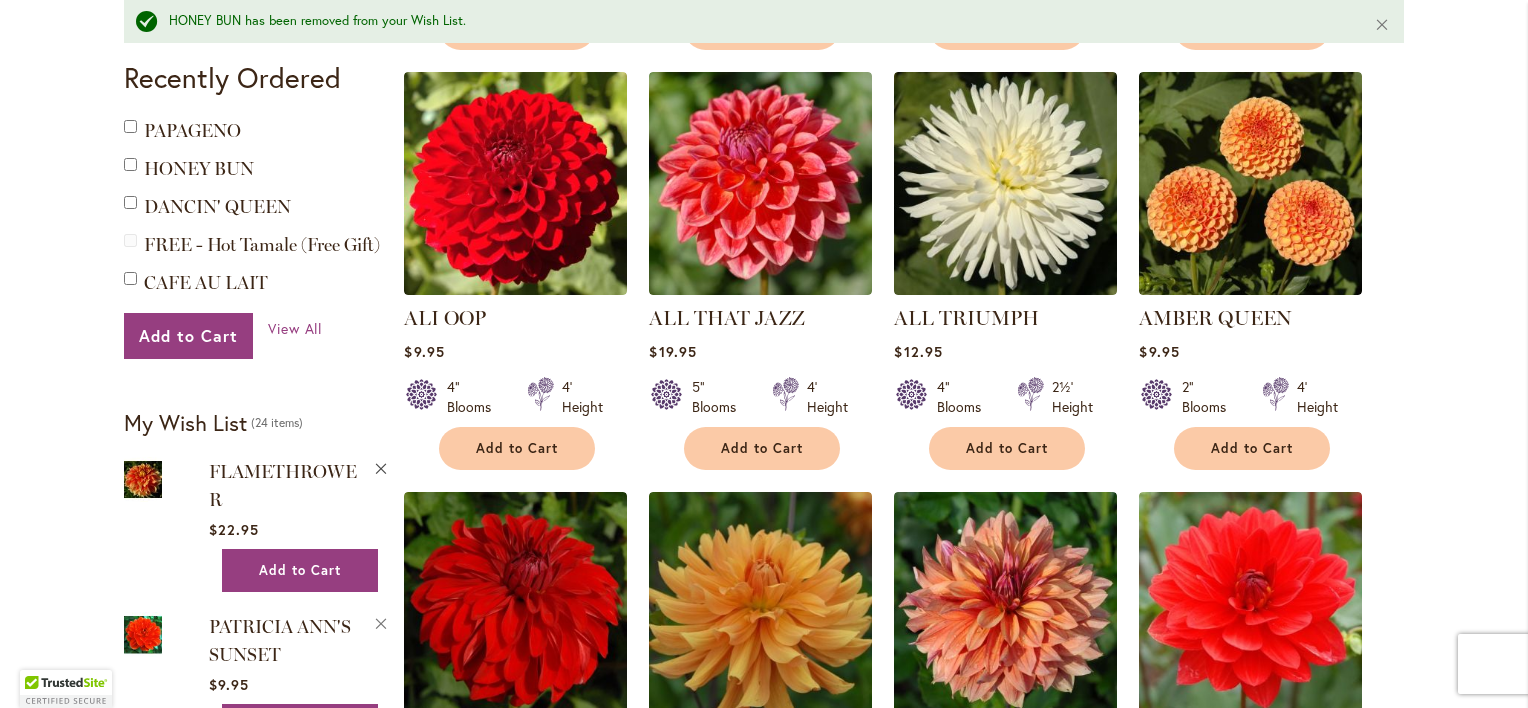 click on "Remove FLAMETHROWER from Wishlist" at bounding box center [382, 466] 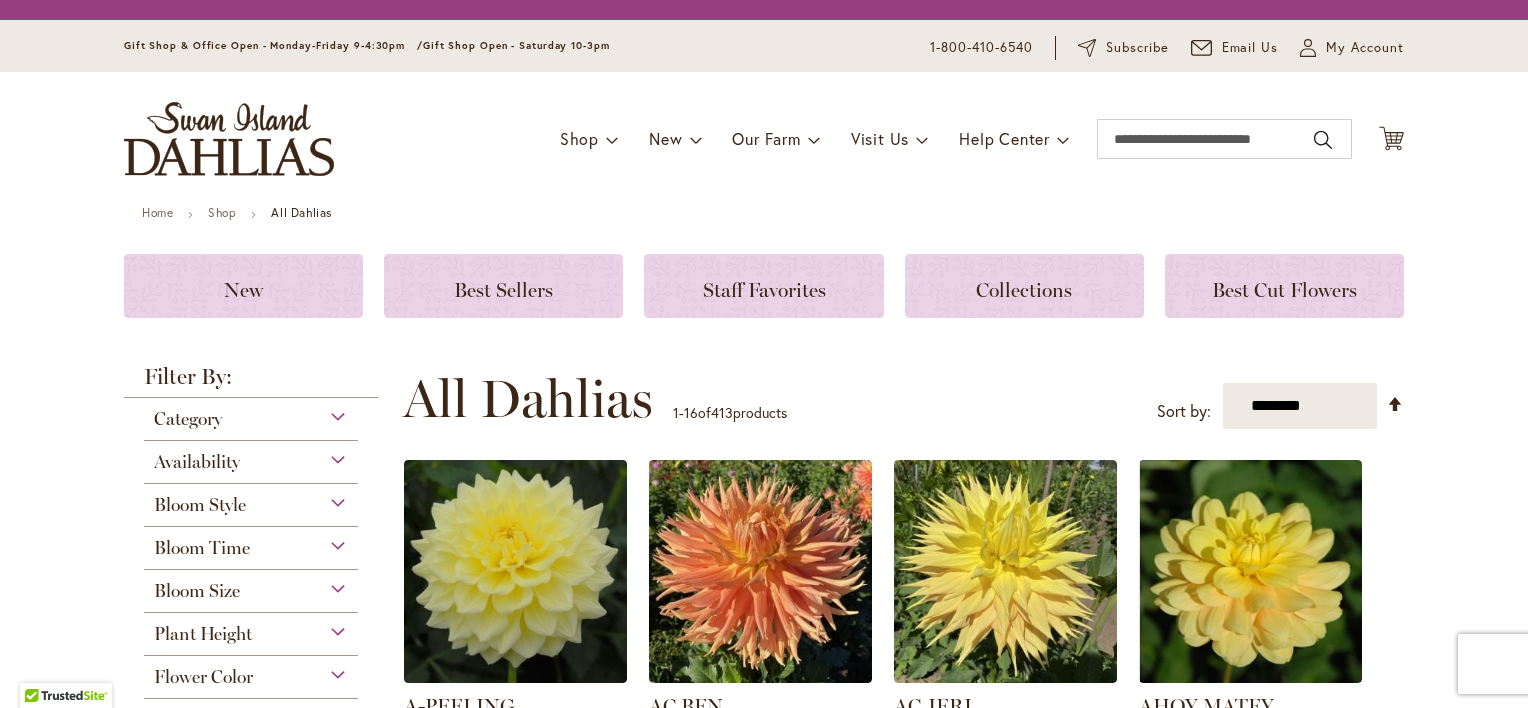 scroll, scrollTop: 0, scrollLeft: 0, axis: both 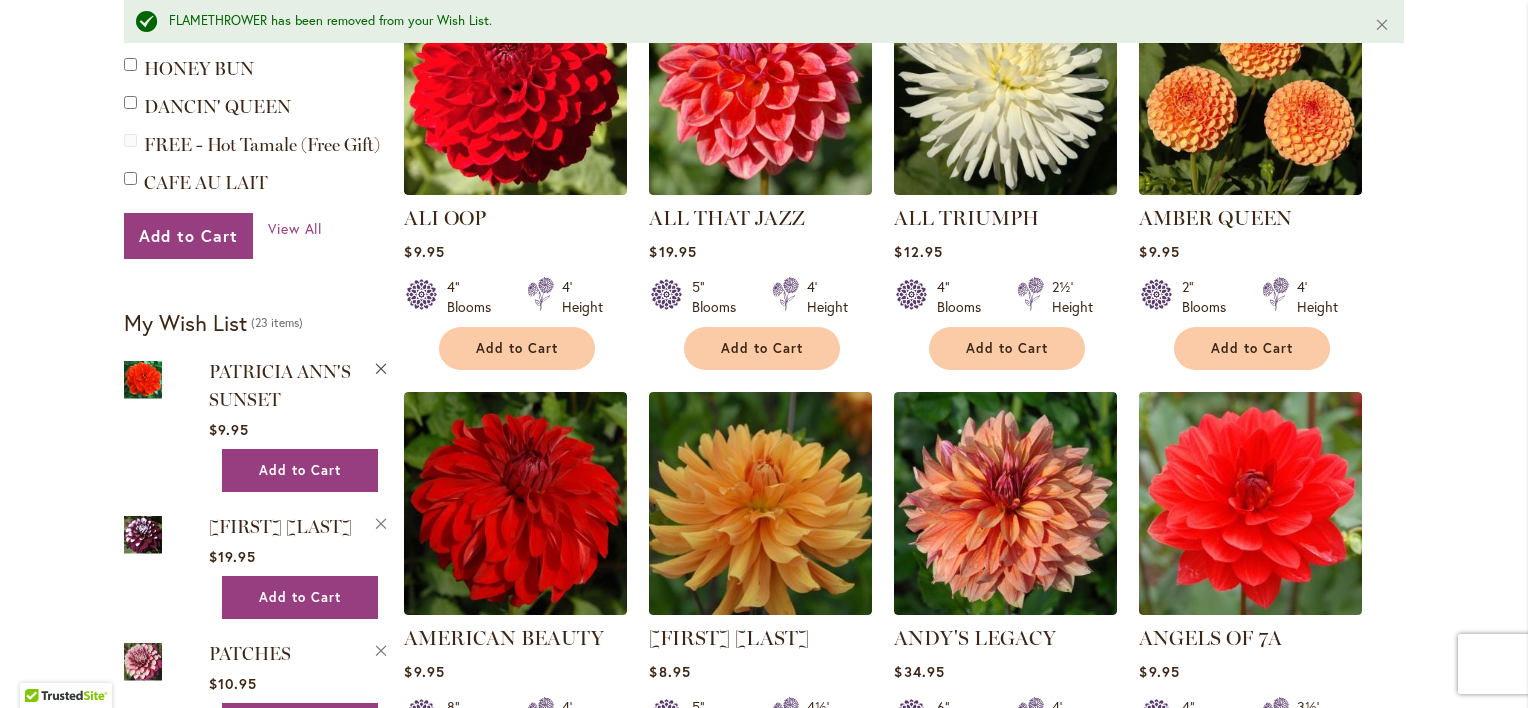 click on "Remove [PERSON]'s SUNSET from Wishlist" at bounding box center [382, 366] 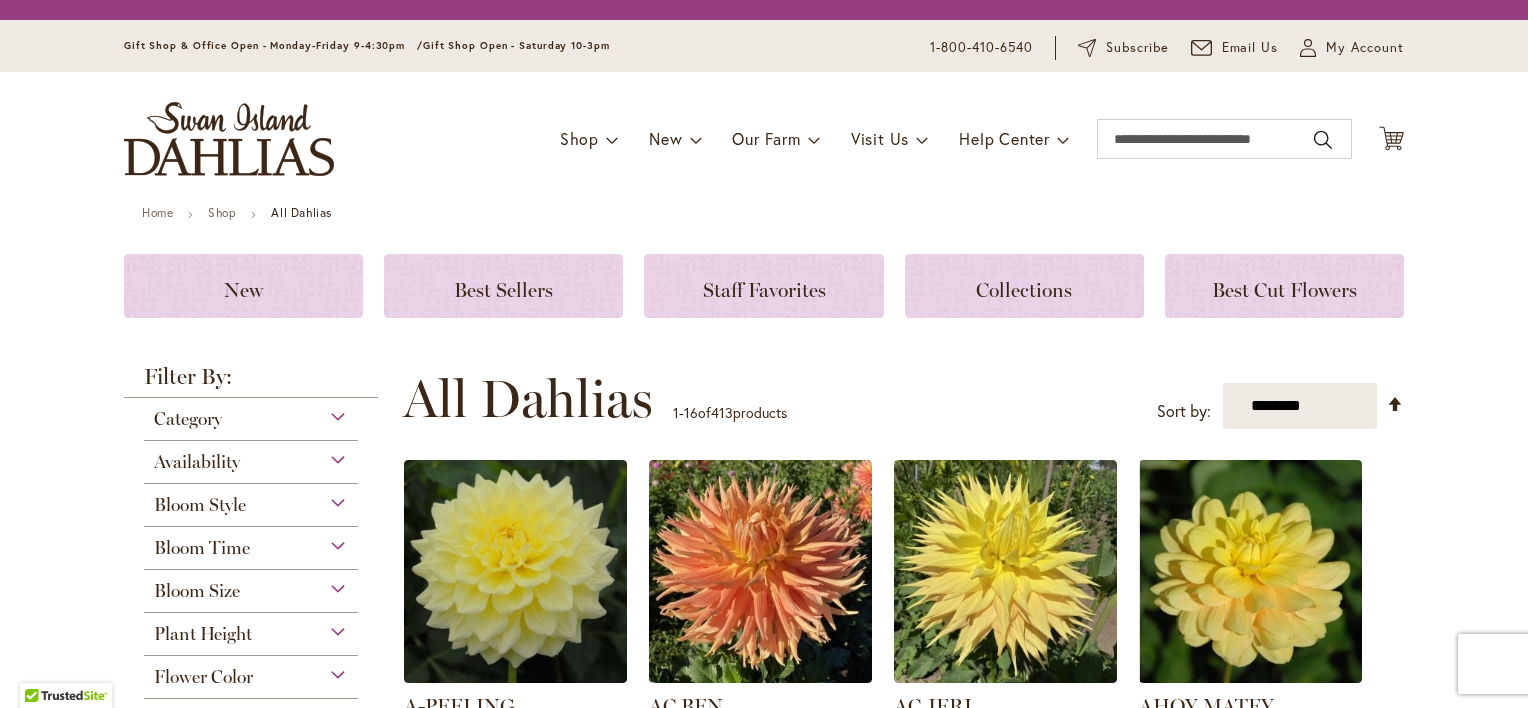 scroll, scrollTop: 0, scrollLeft: 0, axis: both 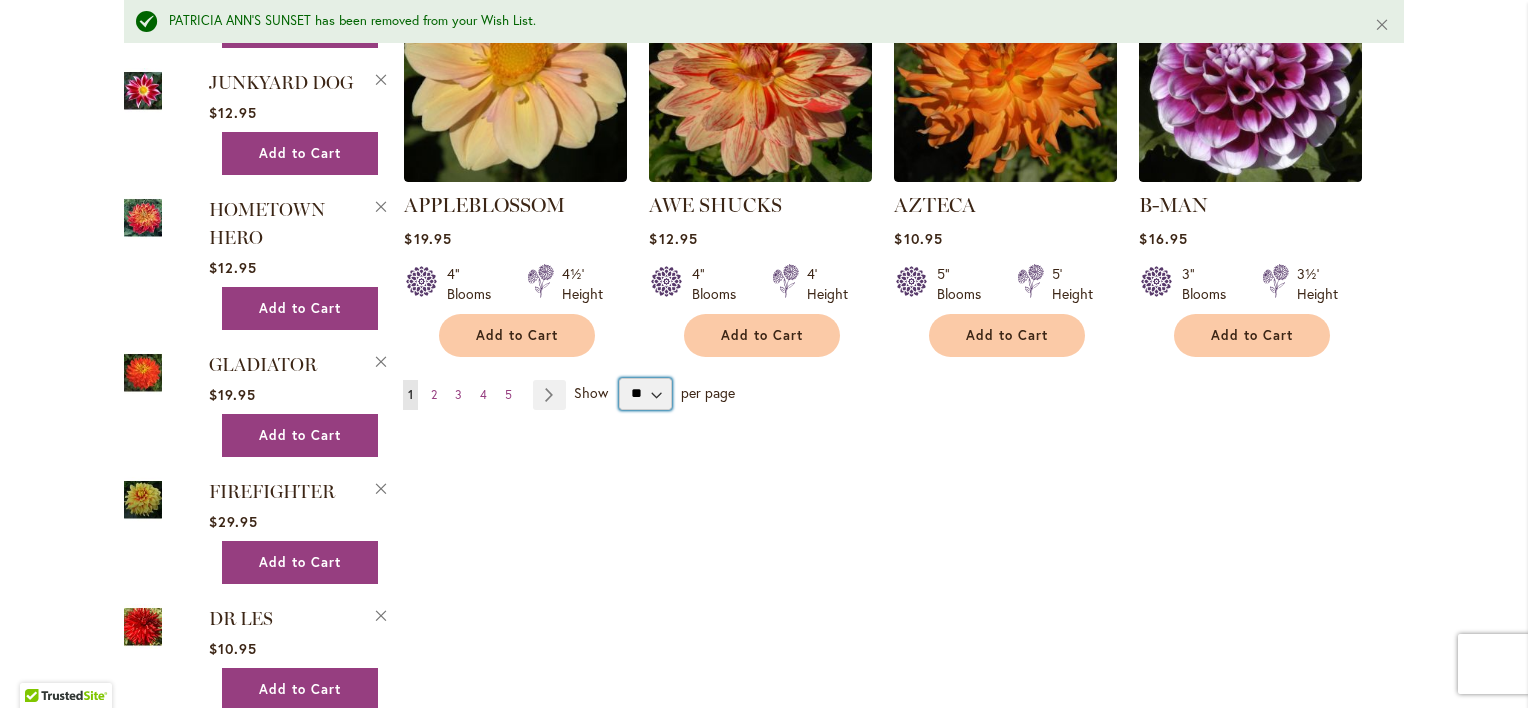 click on "**
**
**
**" at bounding box center (645, 394) 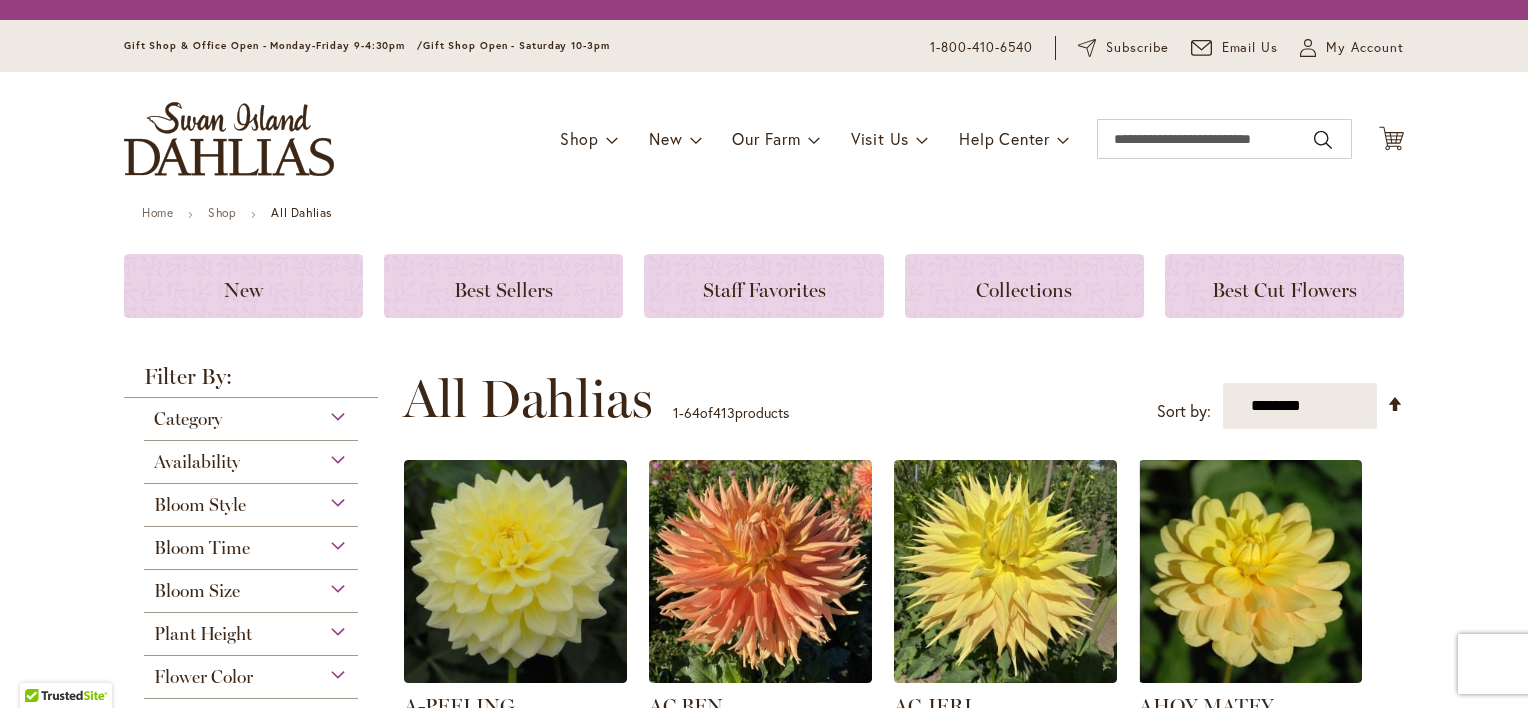 scroll, scrollTop: 0, scrollLeft: 0, axis: both 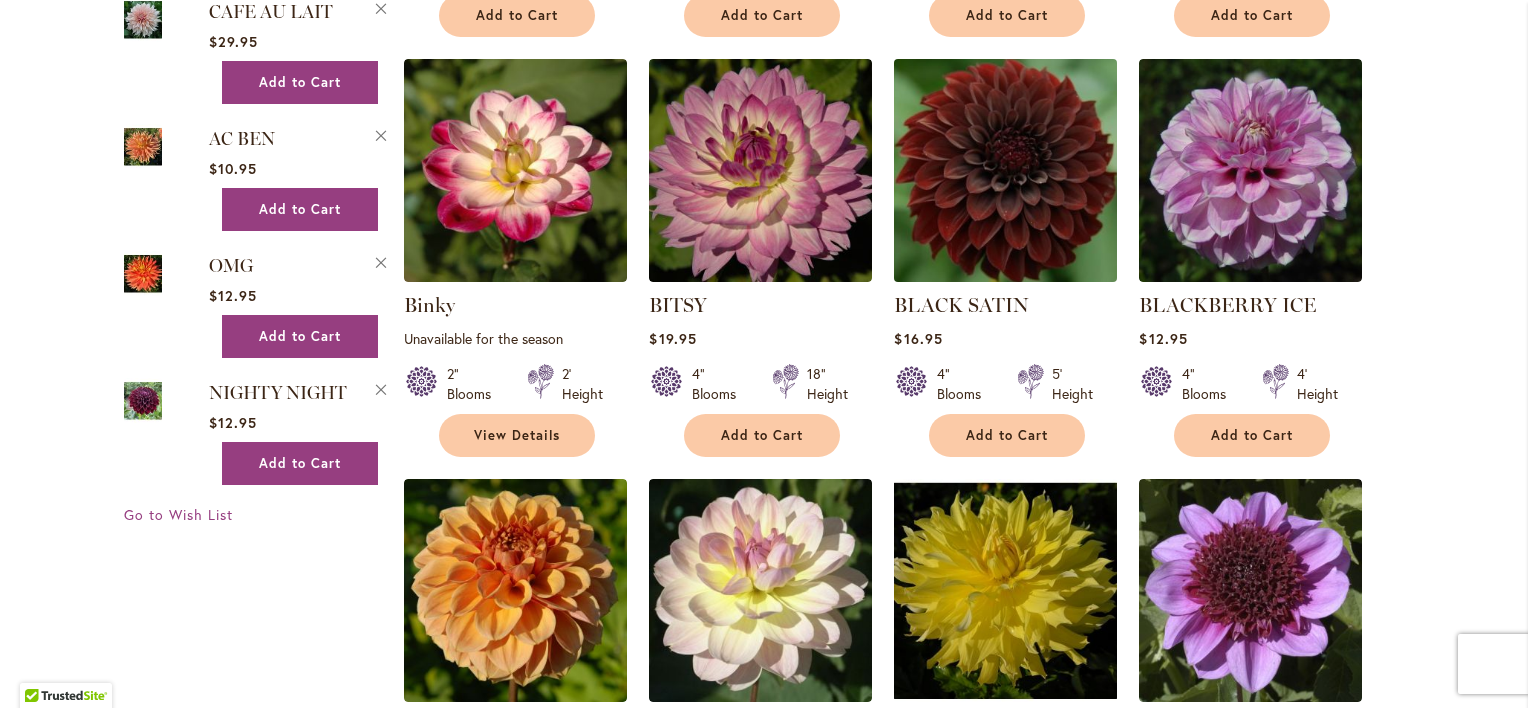 click at bounding box center [1006, 171] 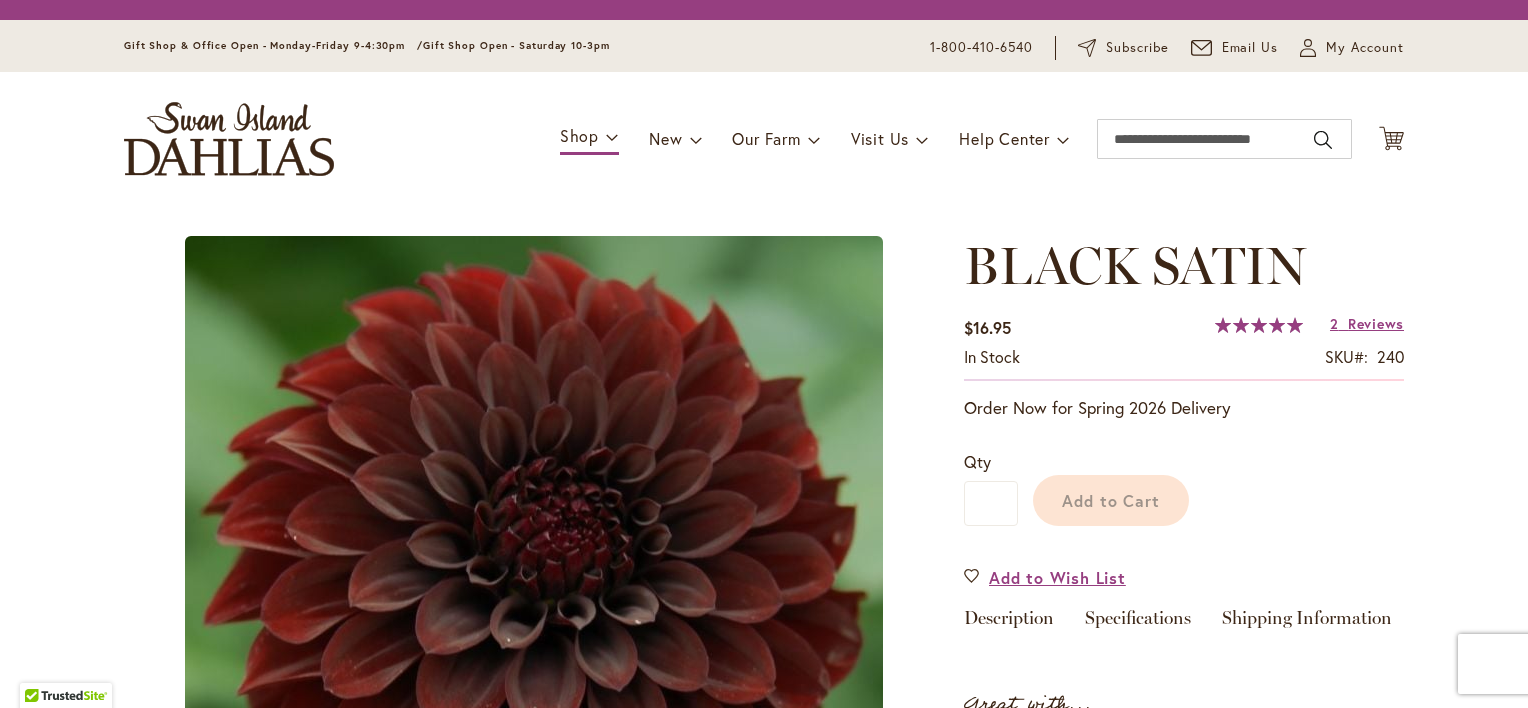 scroll, scrollTop: 0, scrollLeft: 0, axis: both 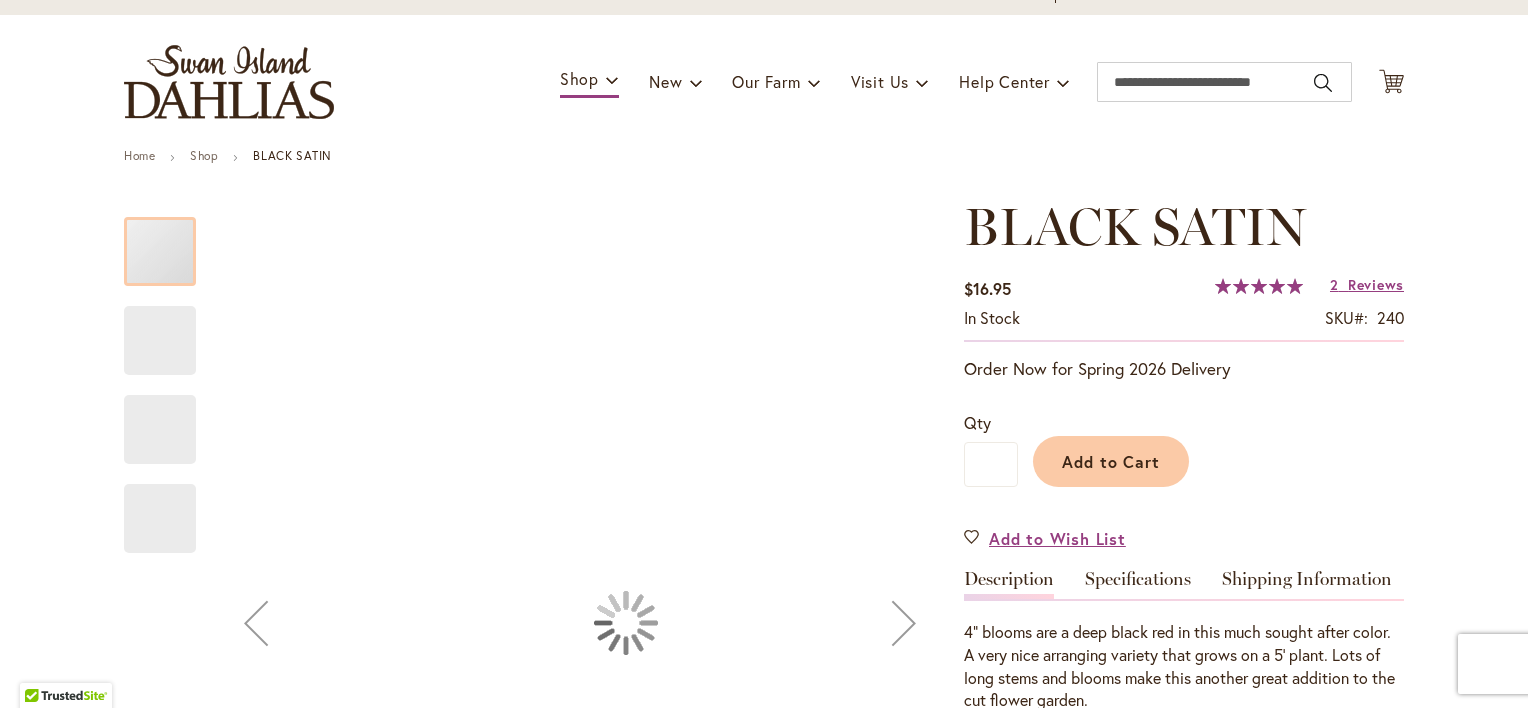 type on "******" 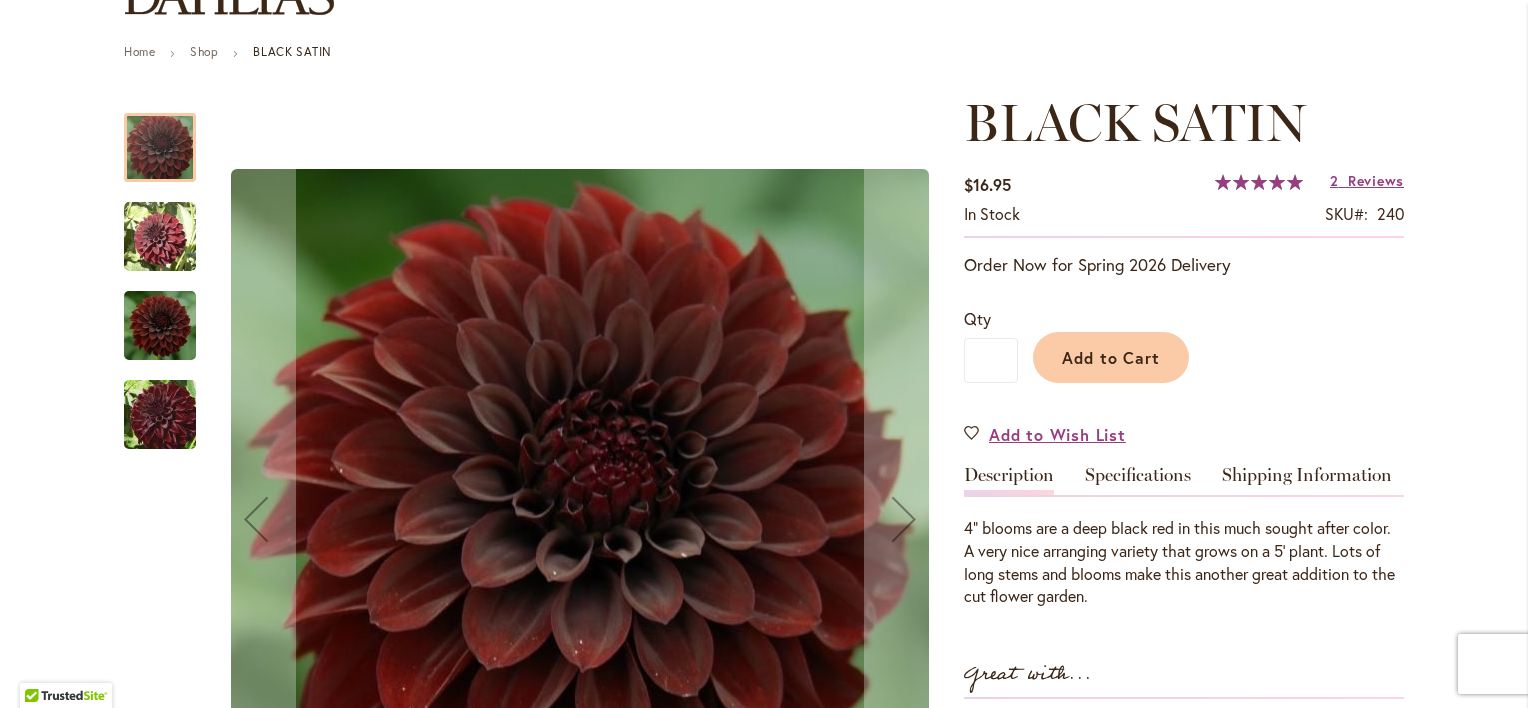 scroll, scrollTop: 200, scrollLeft: 0, axis: vertical 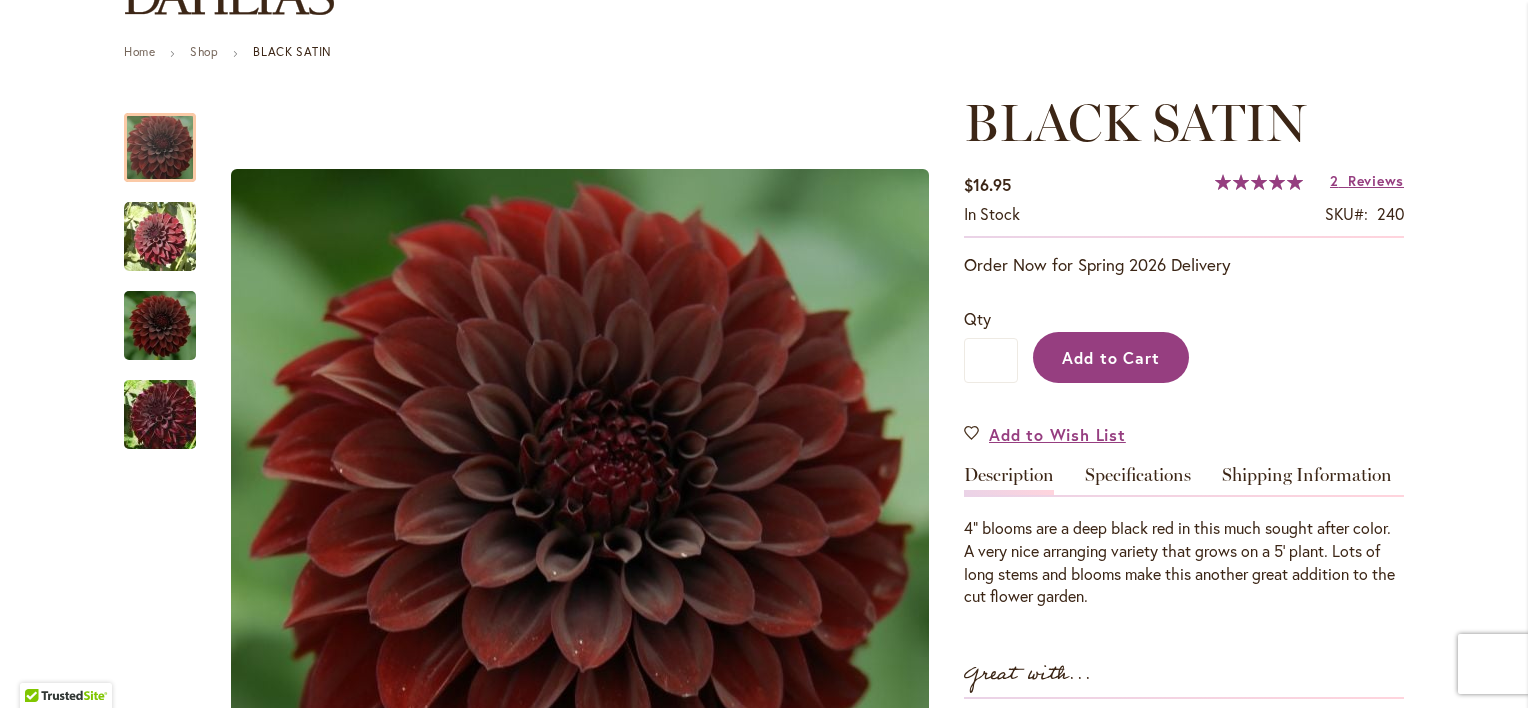 click on "Add to Cart" at bounding box center [1111, 357] 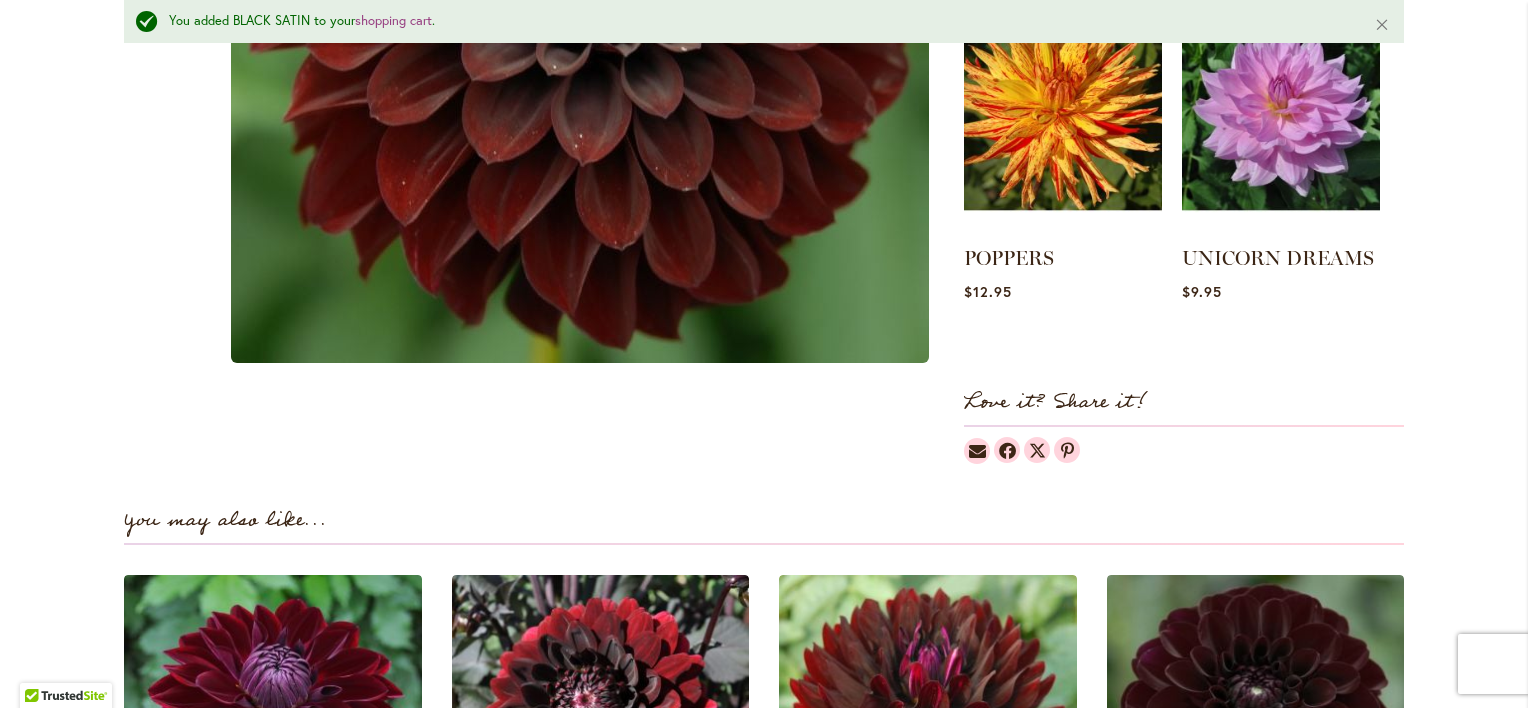 scroll, scrollTop: 1152, scrollLeft: 0, axis: vertical 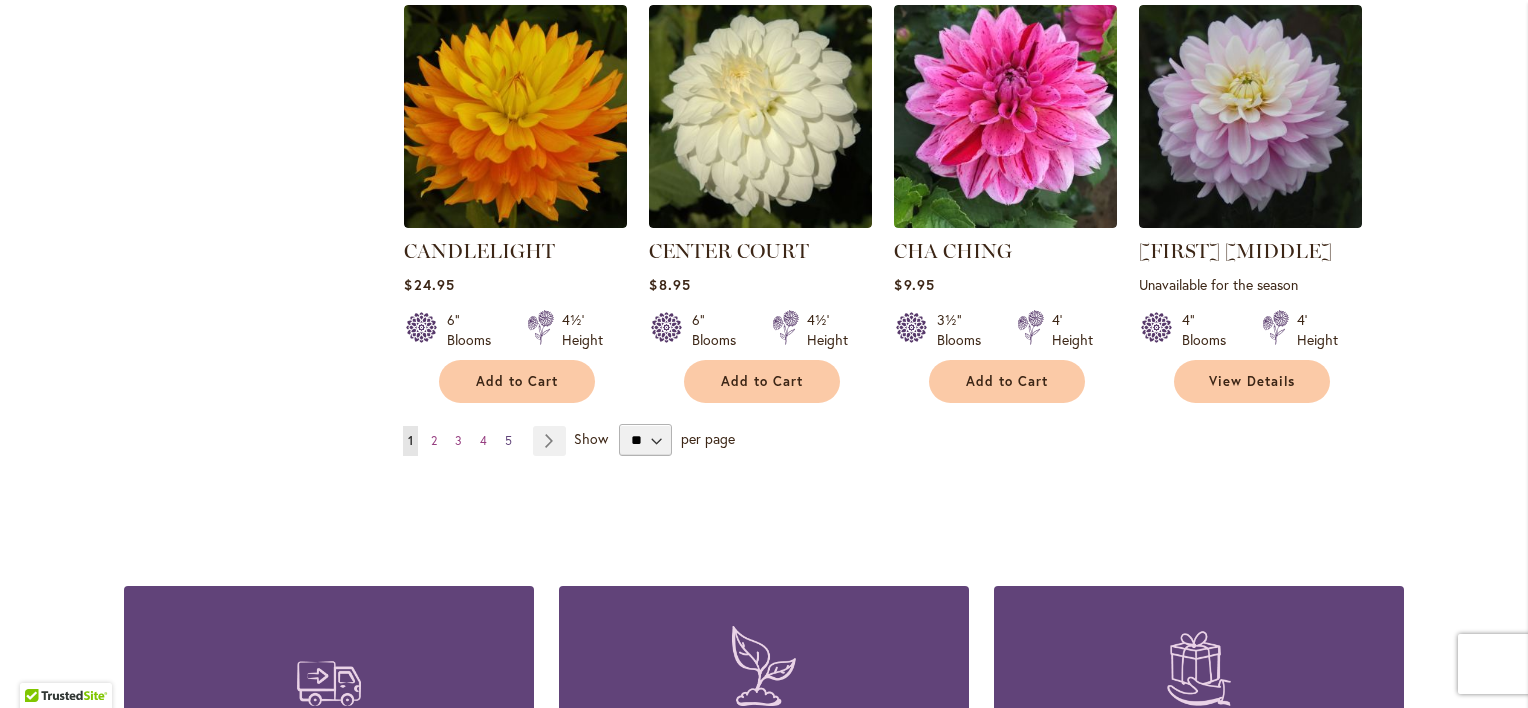 click on "Page
5" at bounding box center (508, 441) 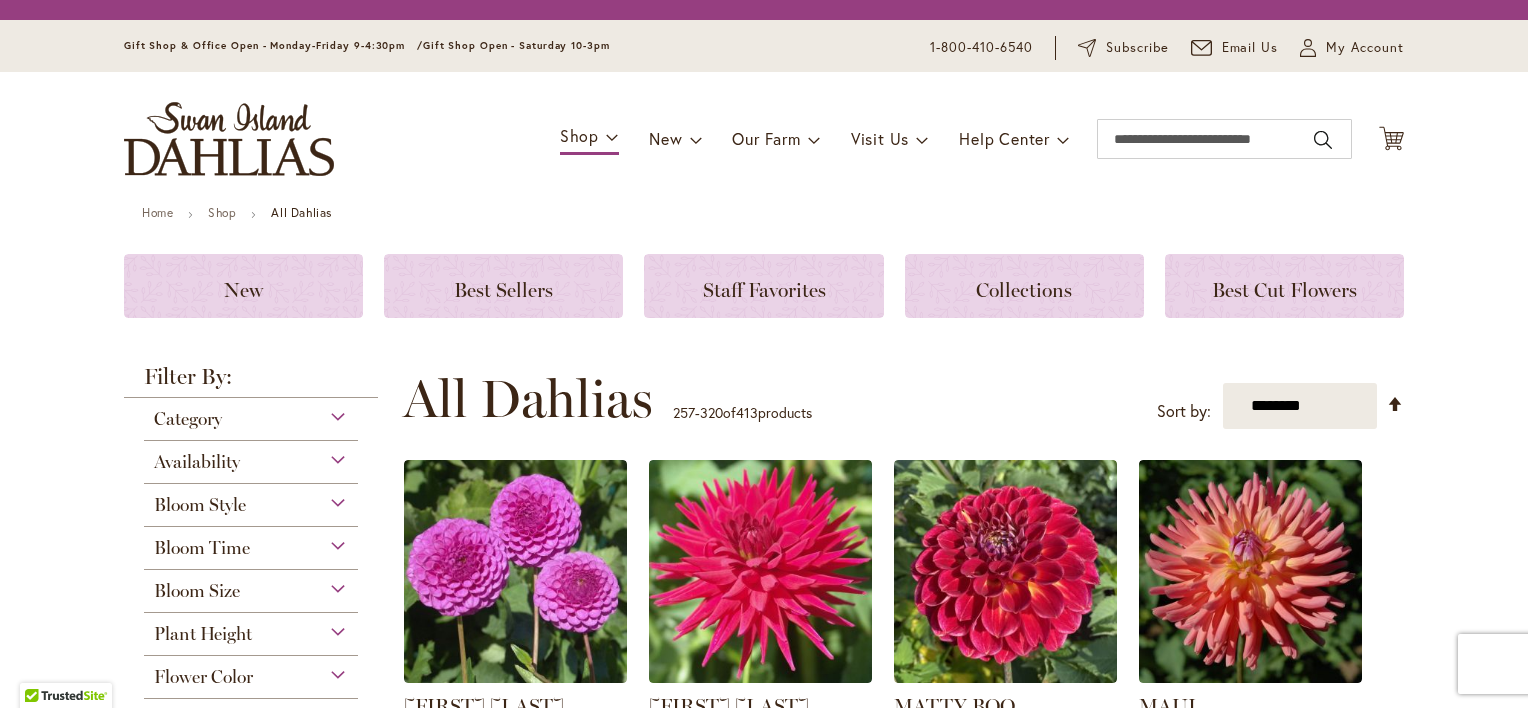 scroll, scrollTop: 0, scrollLeft: 0, axis: both 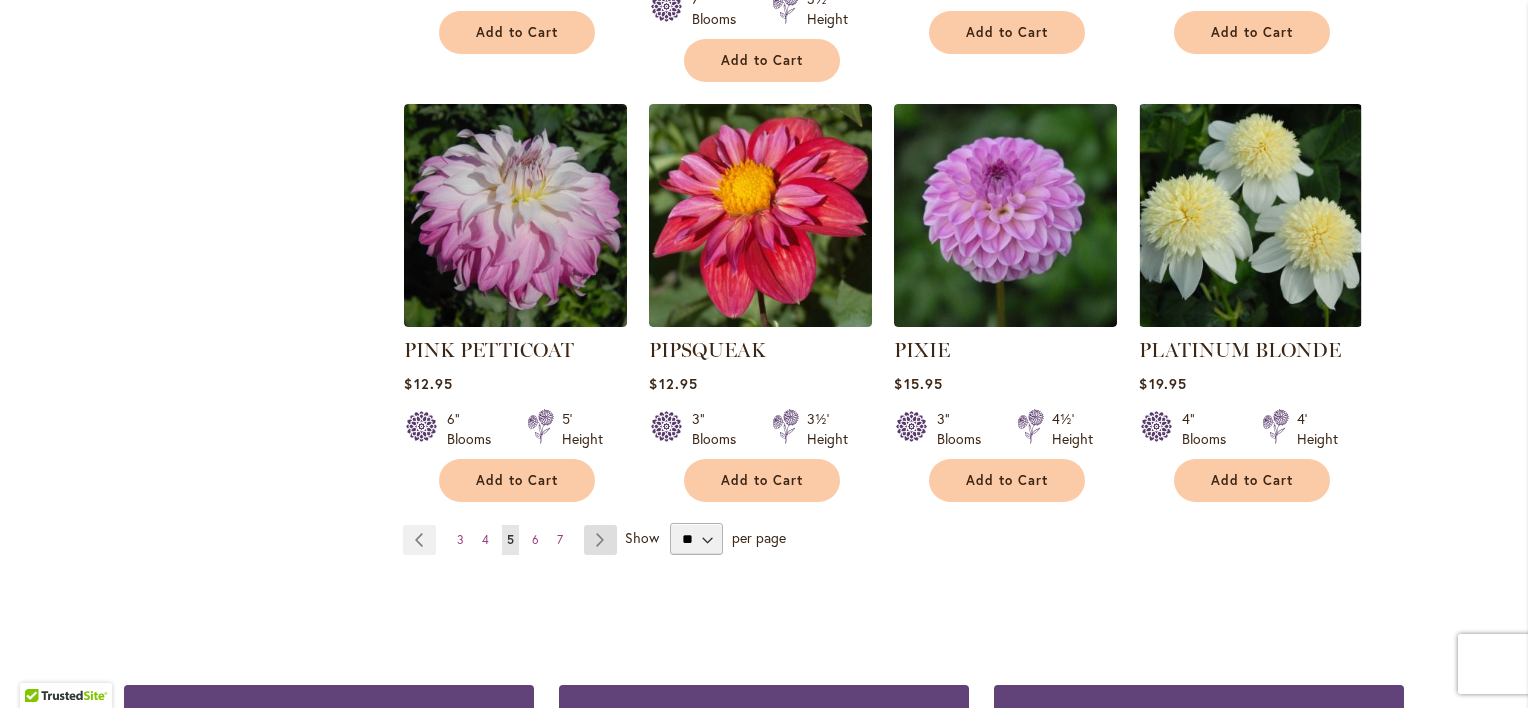 click on "Page
Next" at bounding box center (600, 540) 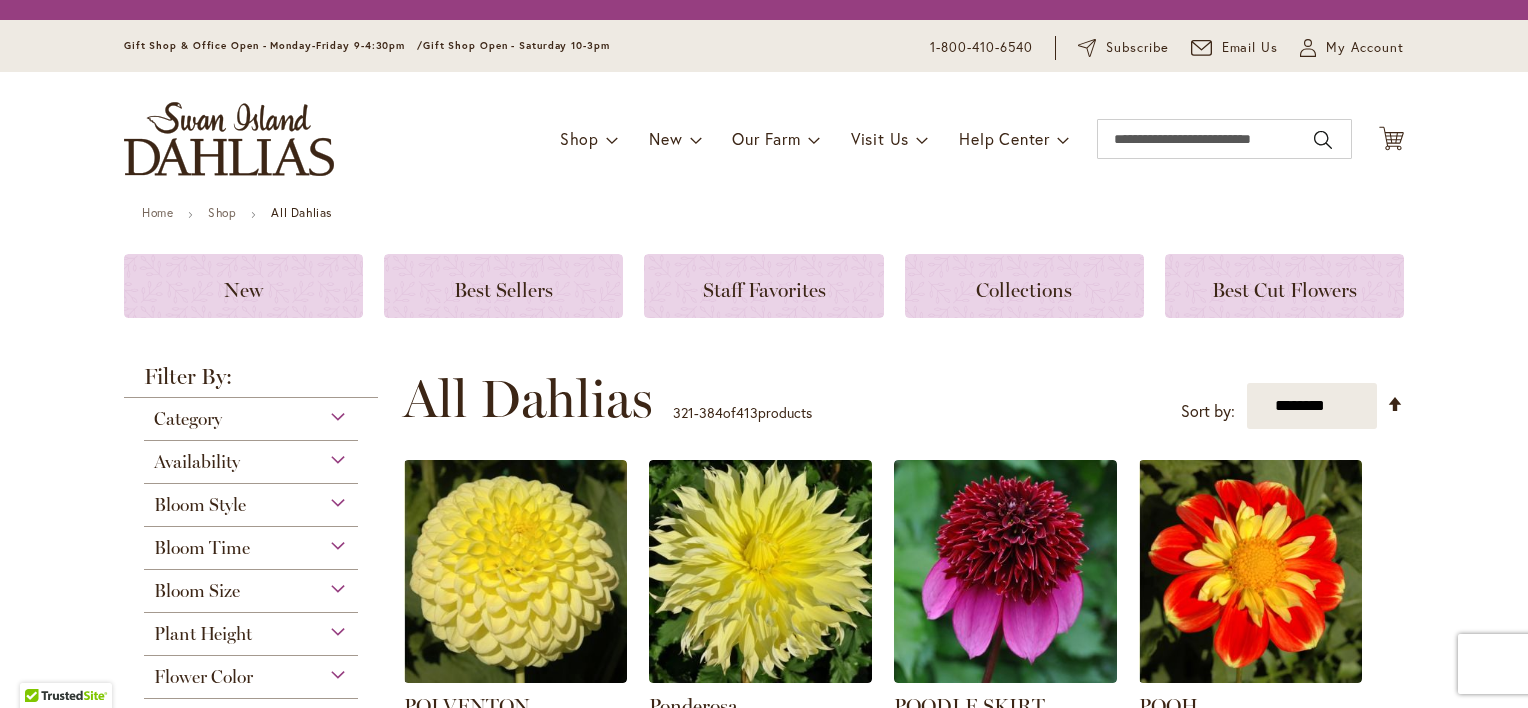 scroll, scrollTop: 0, scrollLeft: 0, axis: both 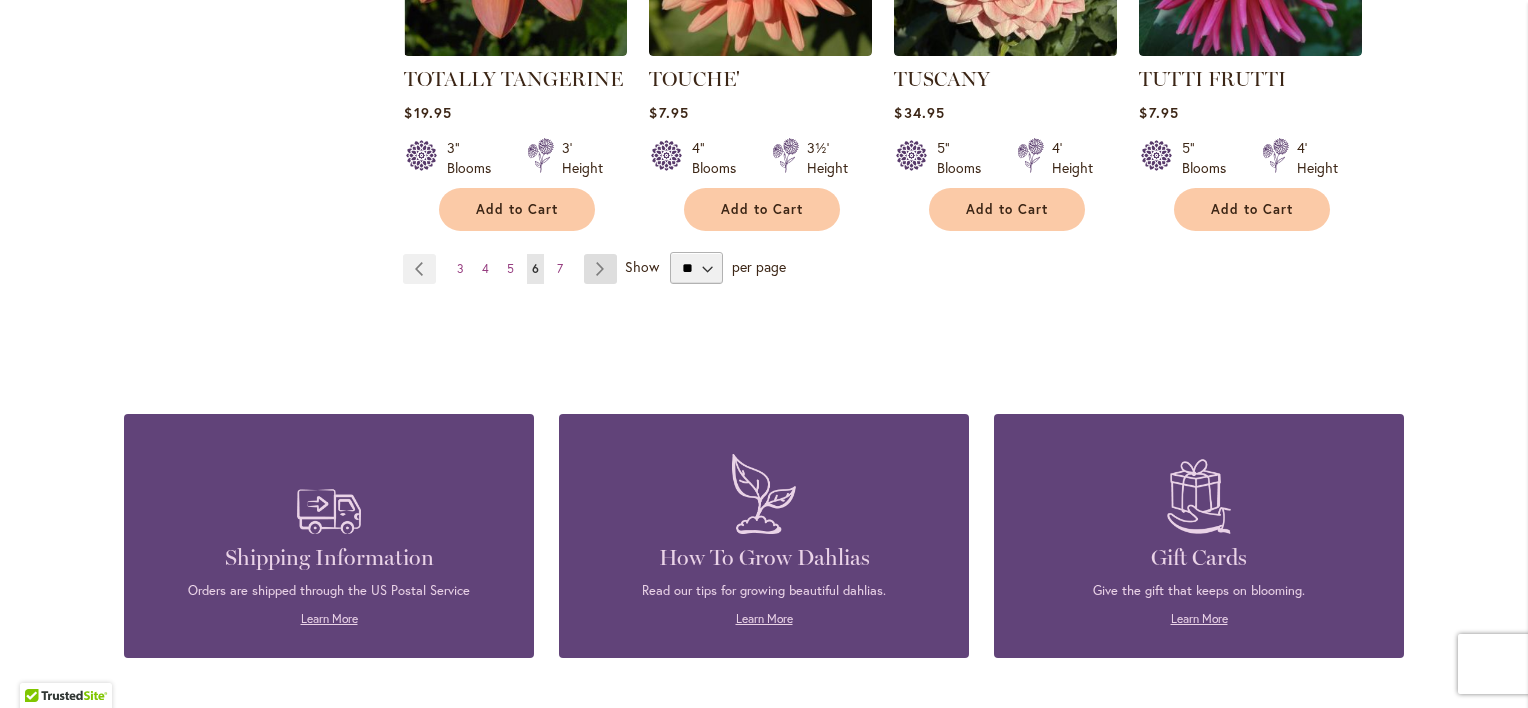 click on "Page
Next" at bounding box center (600, 269) 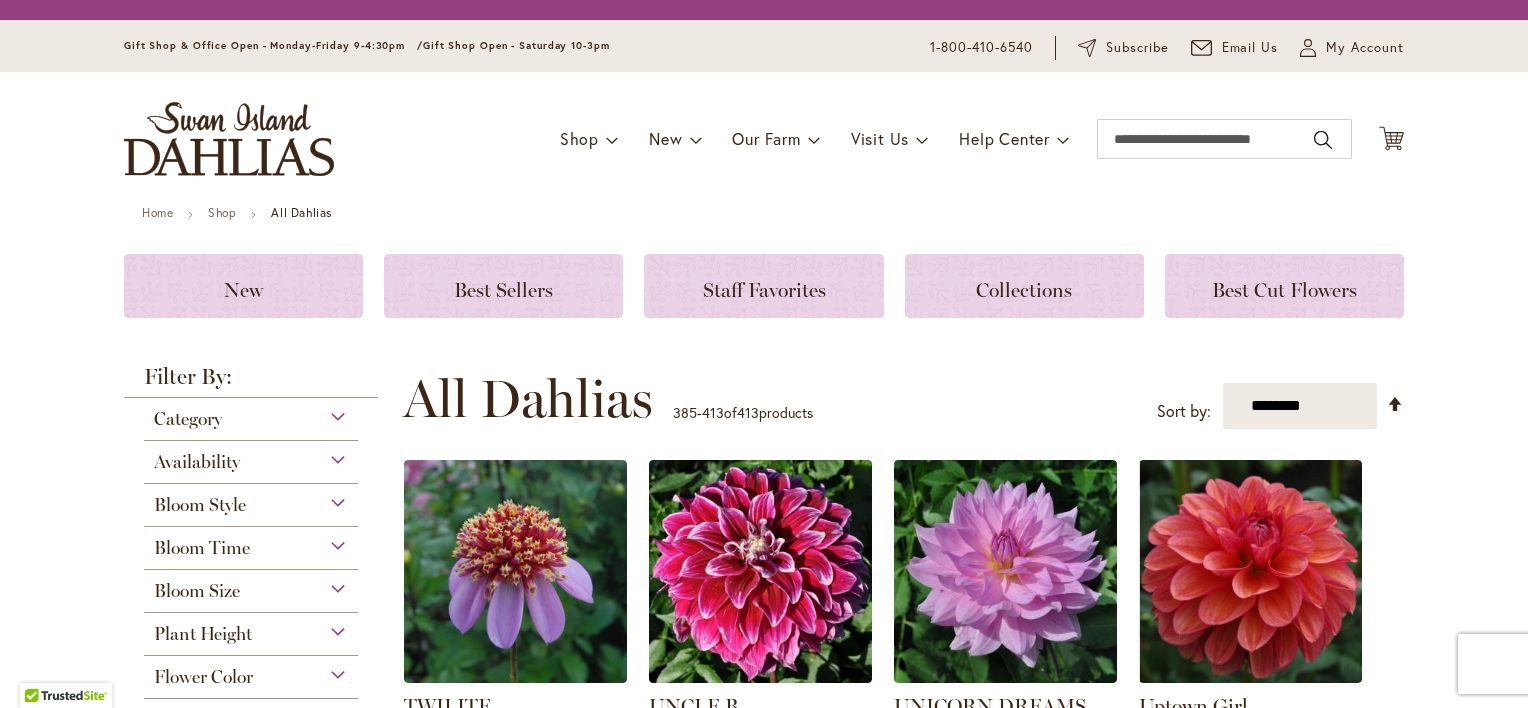 scroll, scrollTop: 0, scrollLeft: 0, axis: both 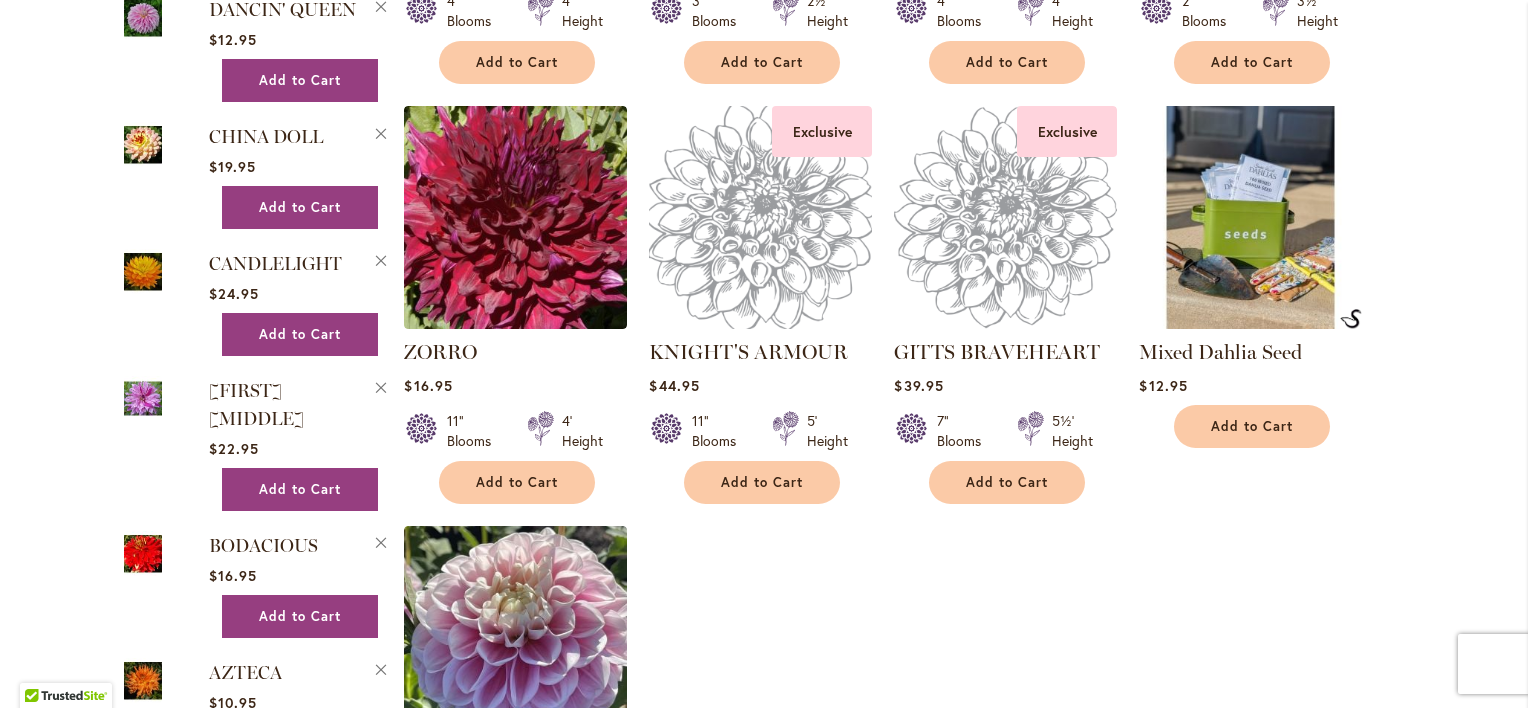 click at bounding box center (761, 218) 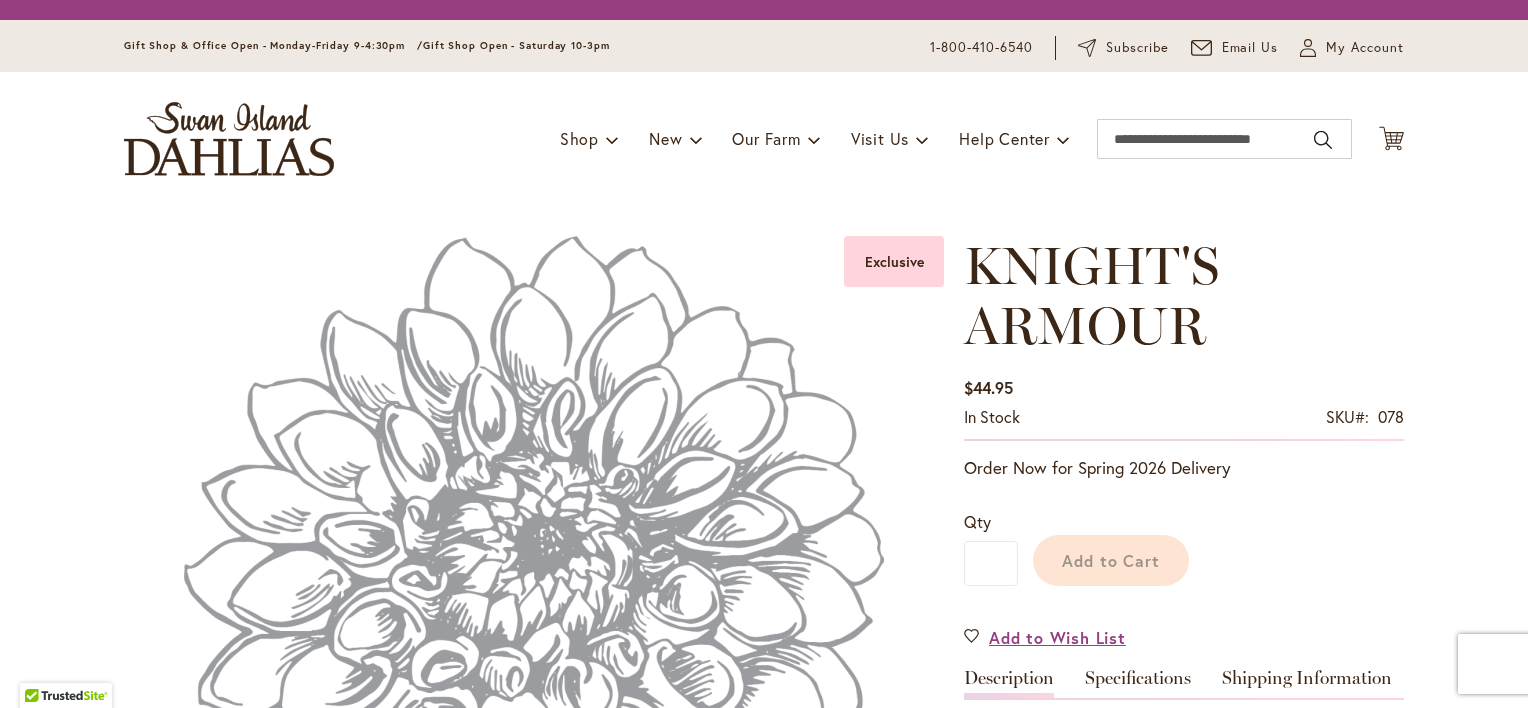 scroll, scrollTop: 0, scrollLeft: 0, axis: both 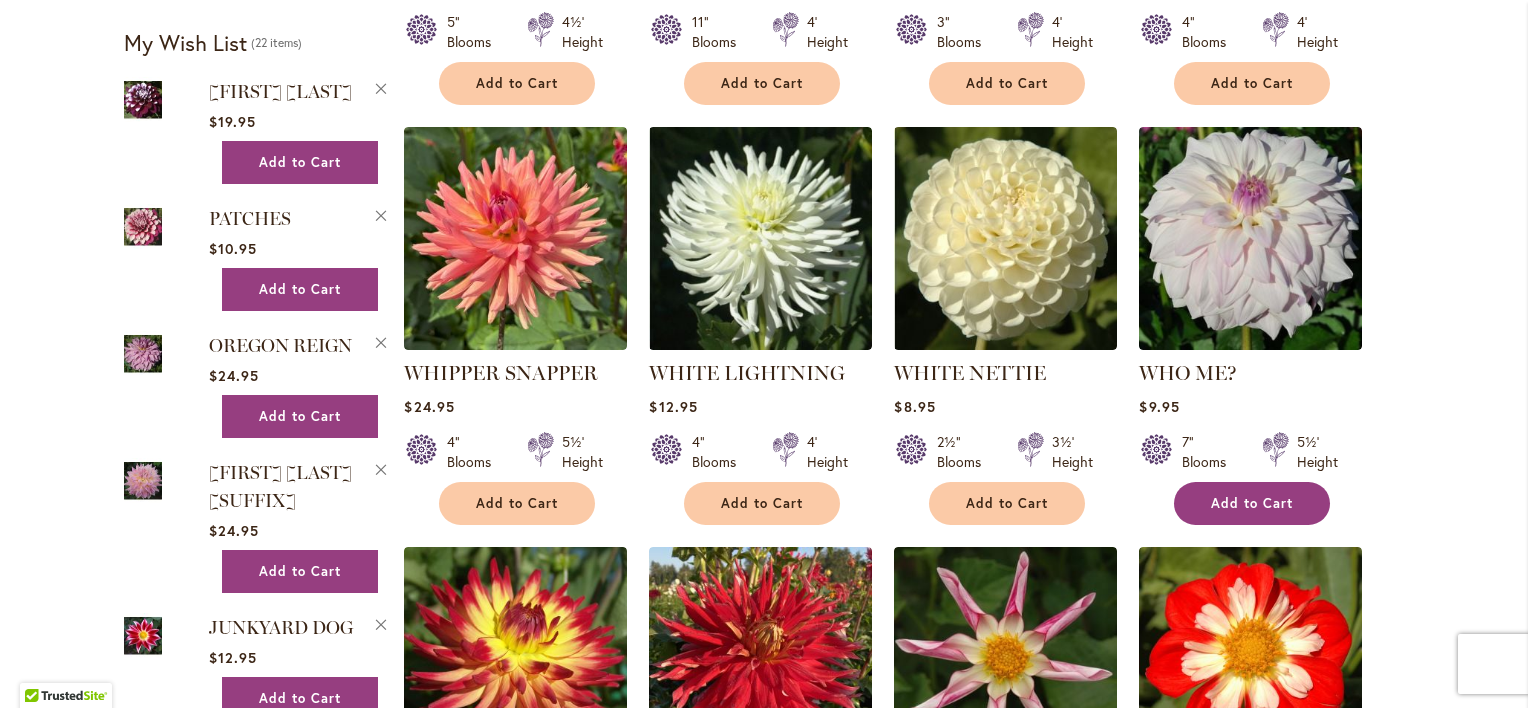 click on "Add to Cart" at bounding box center (1252, 503) 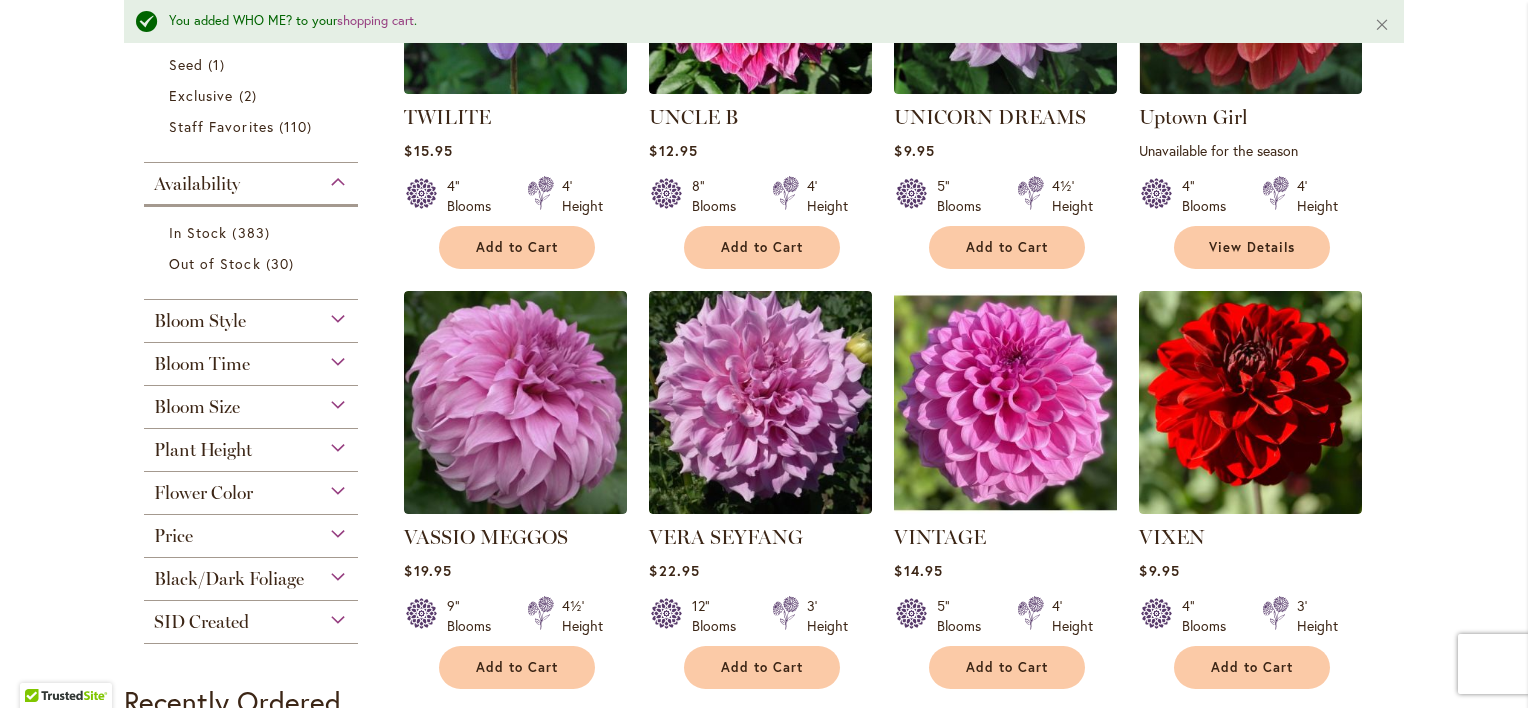 scroll, scrollTop: 685, scrollLeft: 0, axis: vertical 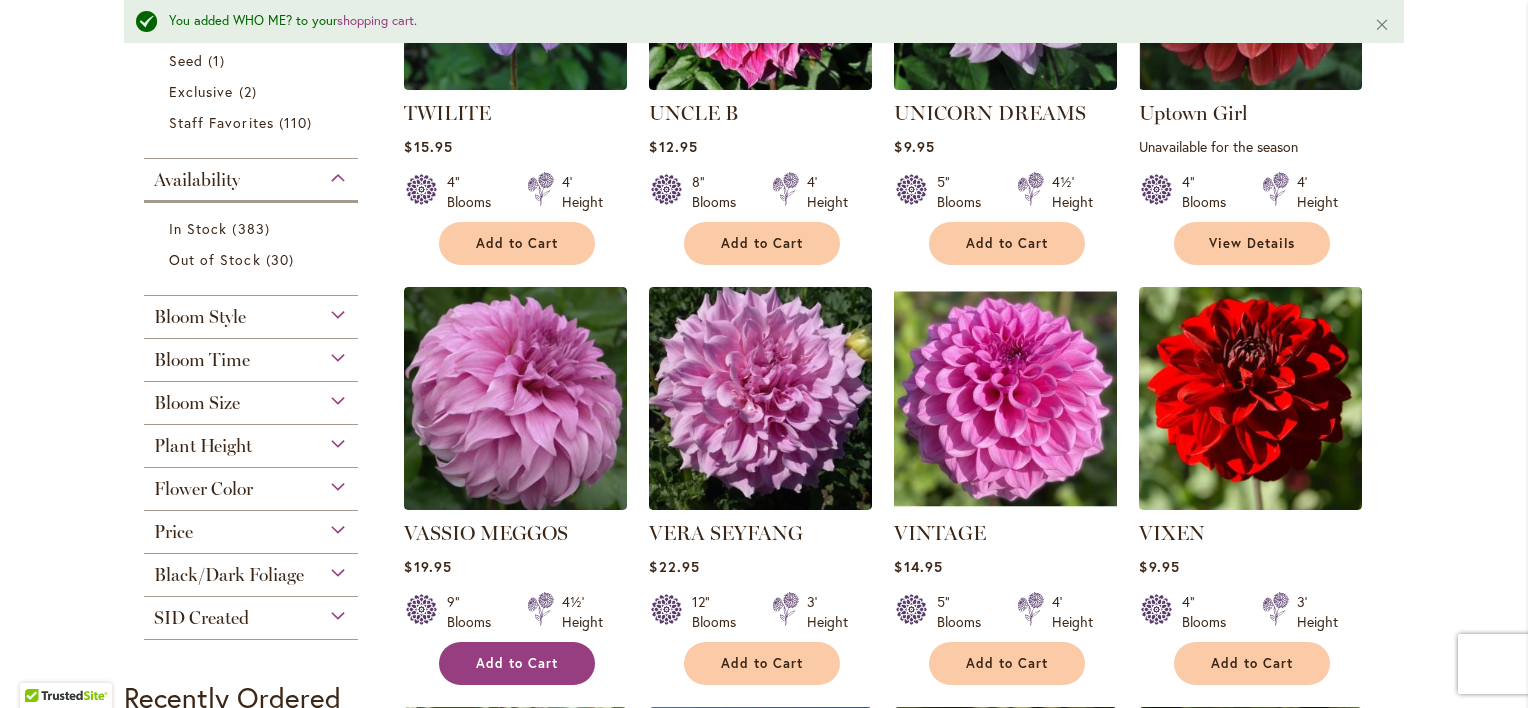 click on "Add to Cart" at bounding box center (517, 663) 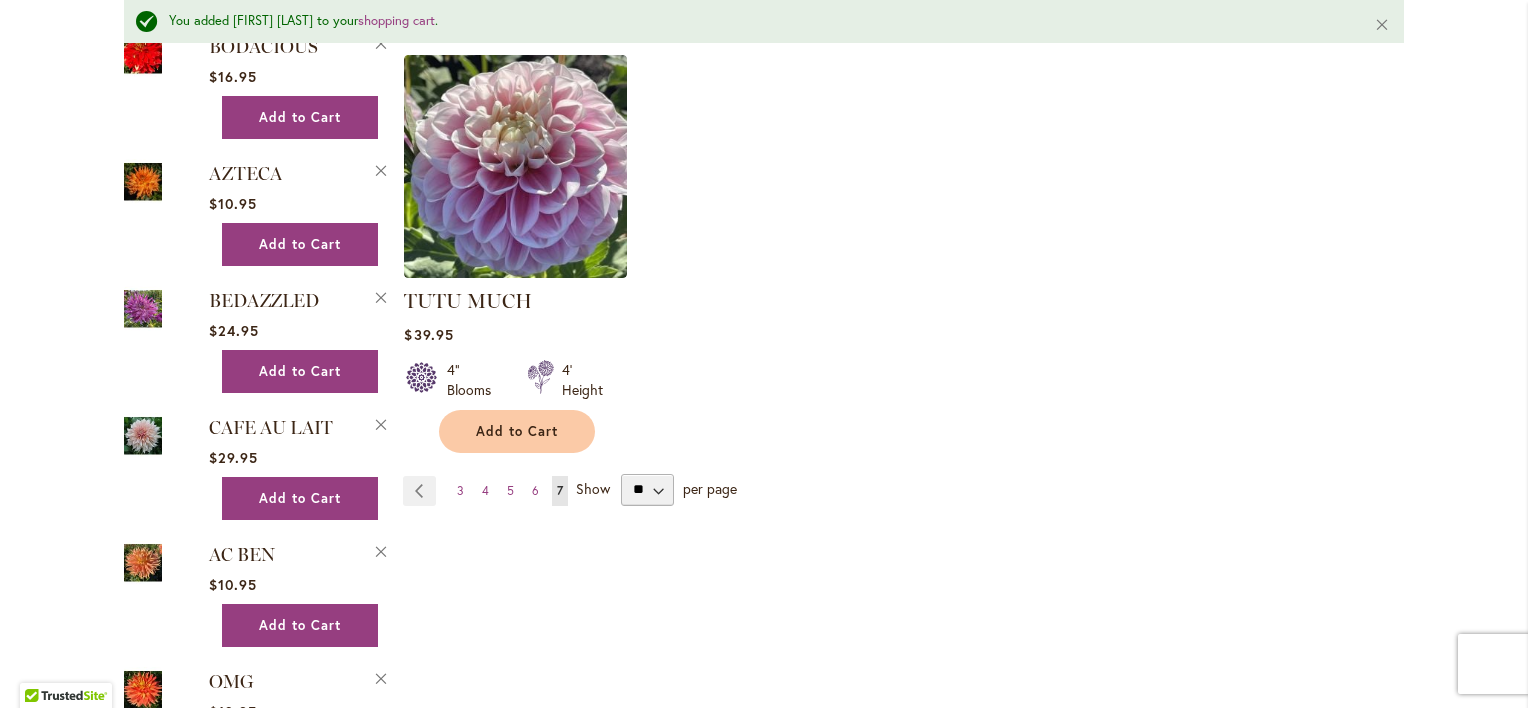 scroll, scrollTop: 3485, scrollLeft: 0, axis: vertical 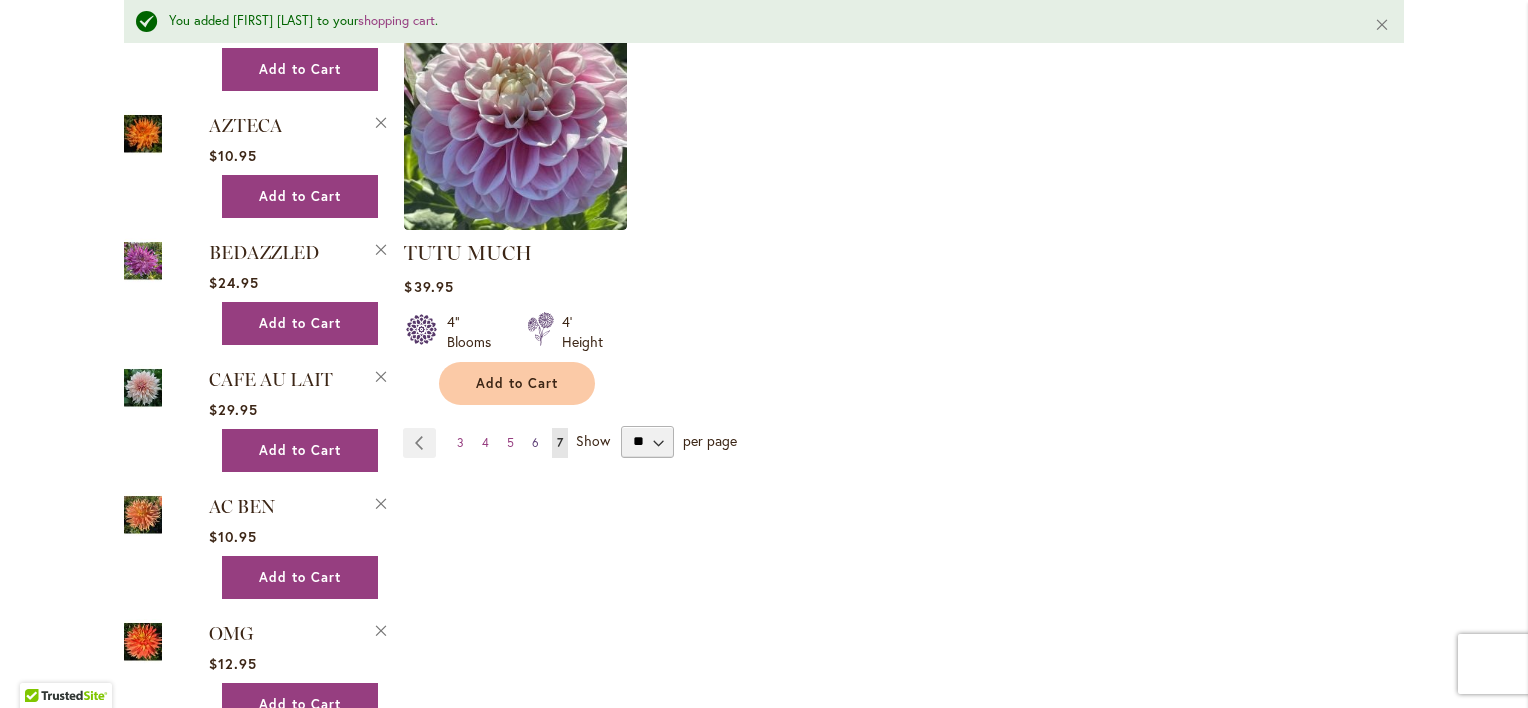 click on "Page
6" at bounding box center (535, 443) 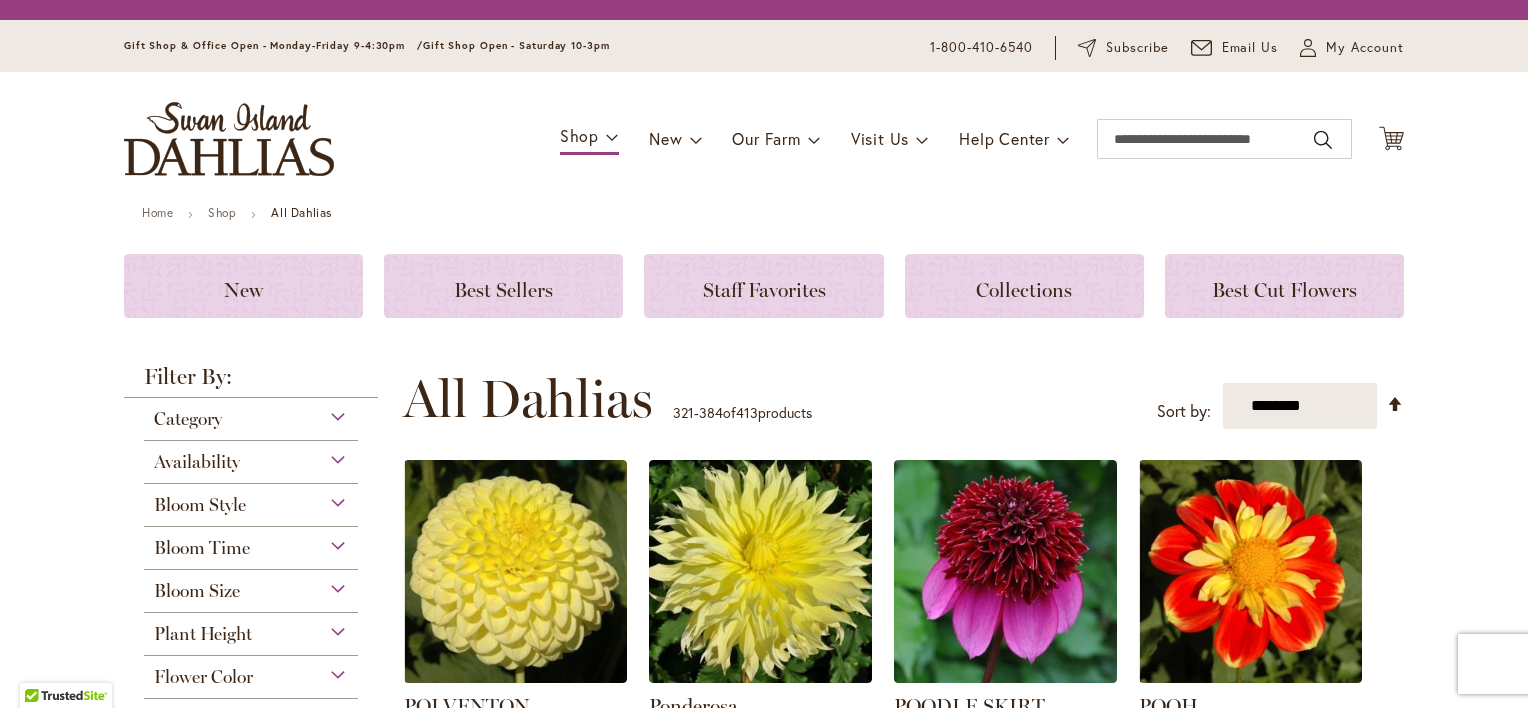 scroll, scrollTop: 0, scrollLeft: 0, axis: both 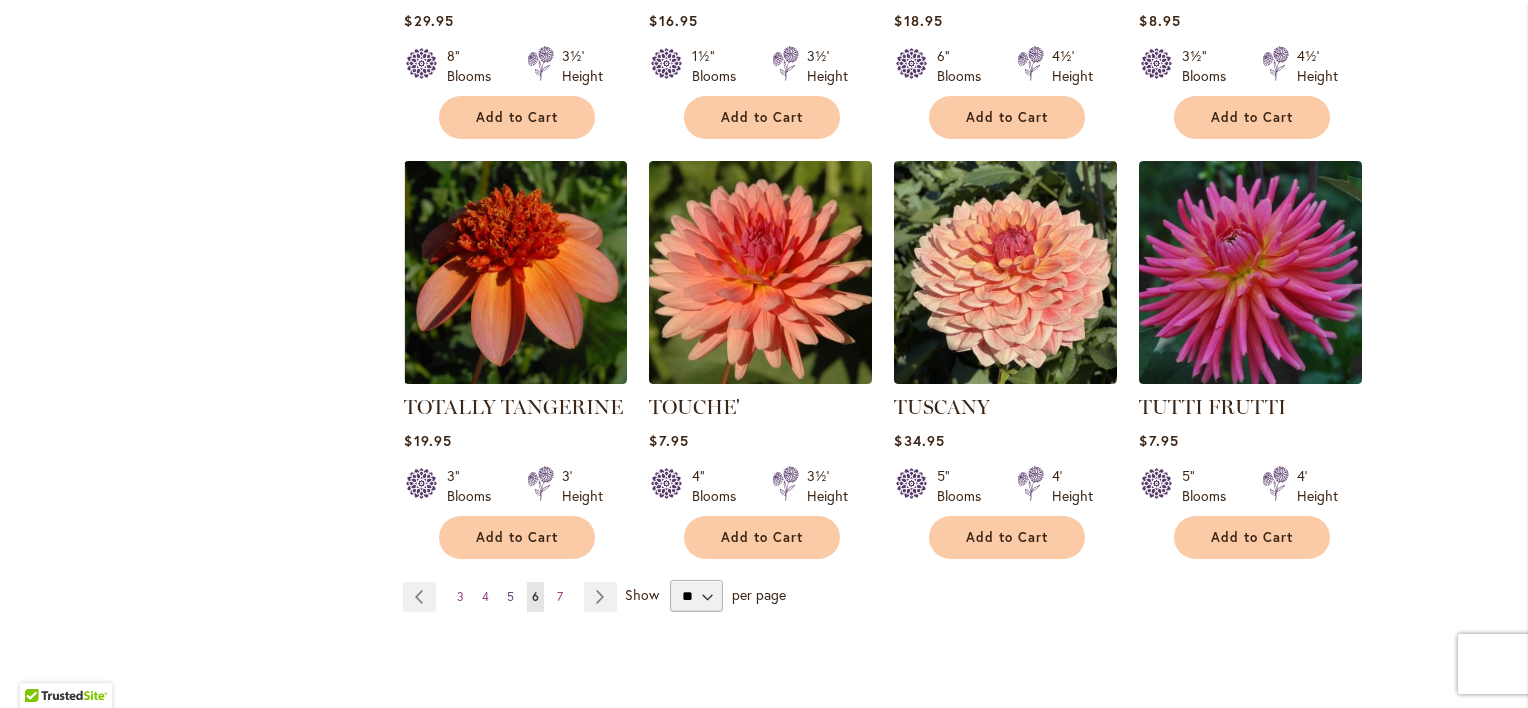 click on "5" at bounding box center (510, 596) 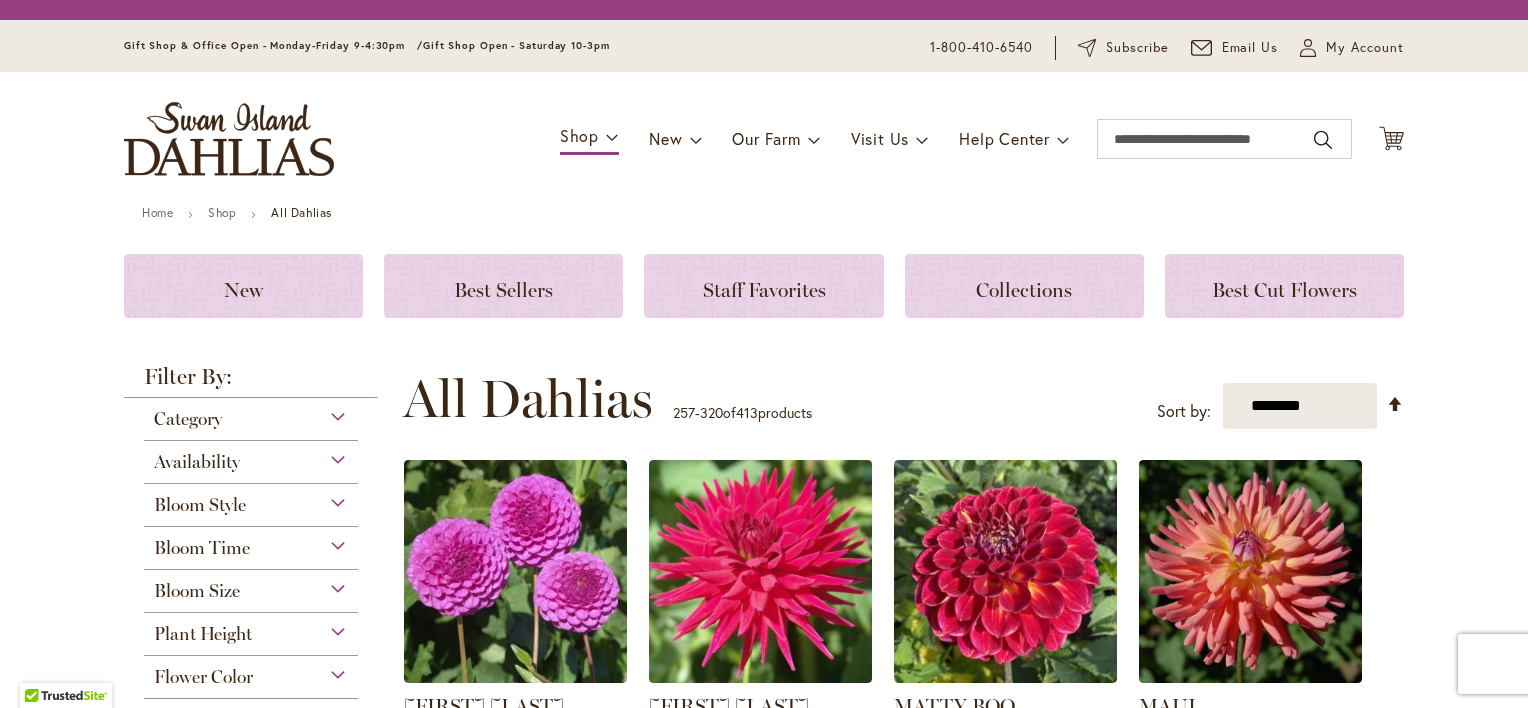 scroll, scrollTop: 0, scrollLeft: 0, axis: both 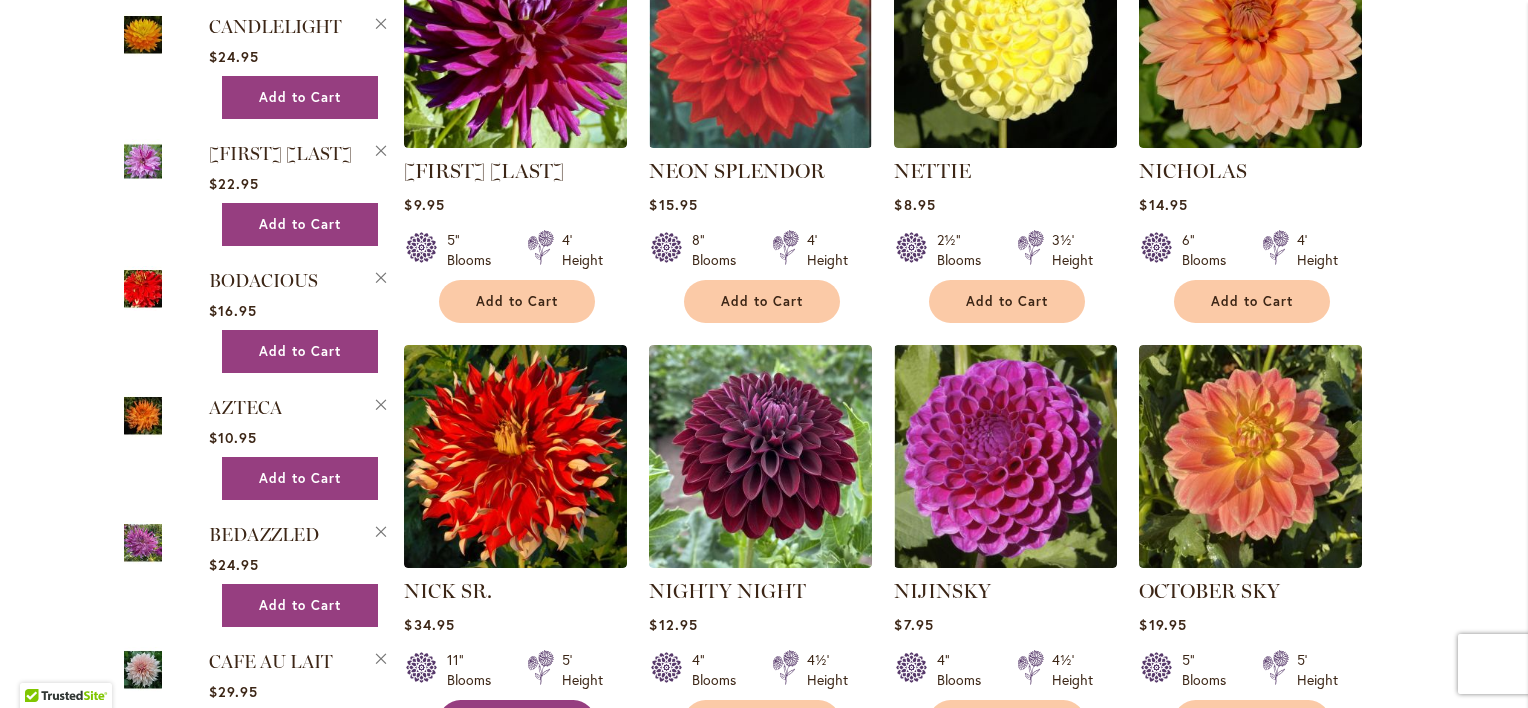 click on "Add to Cart" at bounding box center (517, 721) 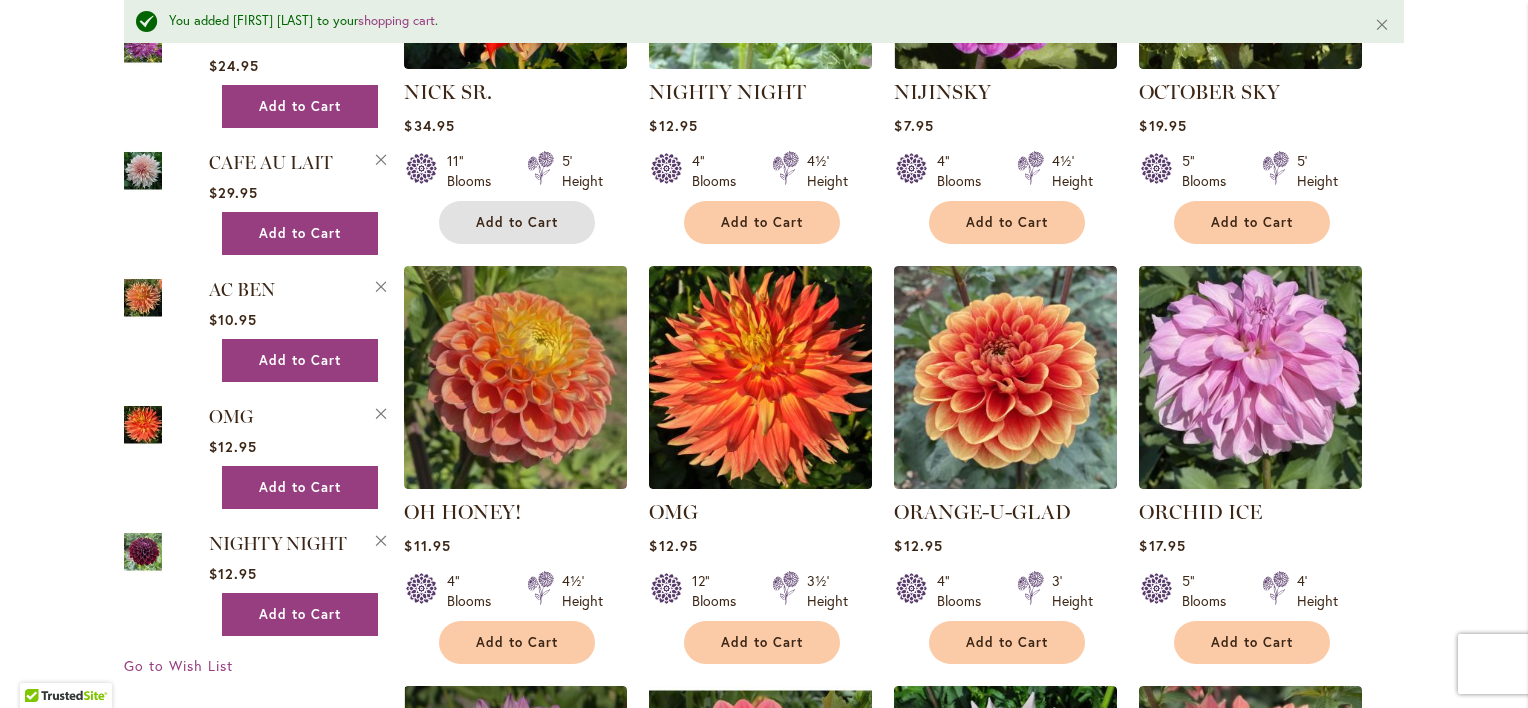 scroll, scrollTop: 3675, scrollLeft: 0, axis: vertical 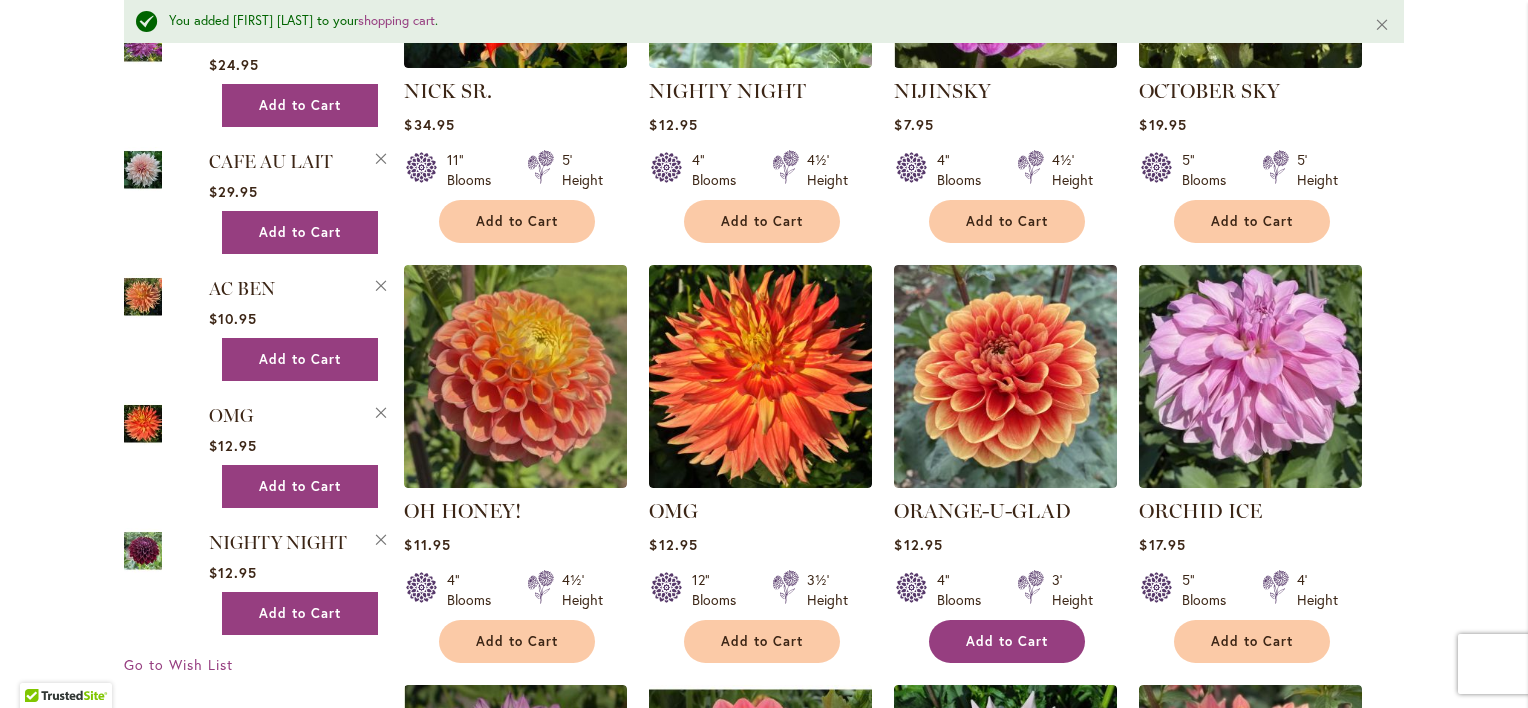 click on "Add to Cart" at bounding box center [1007, 641] 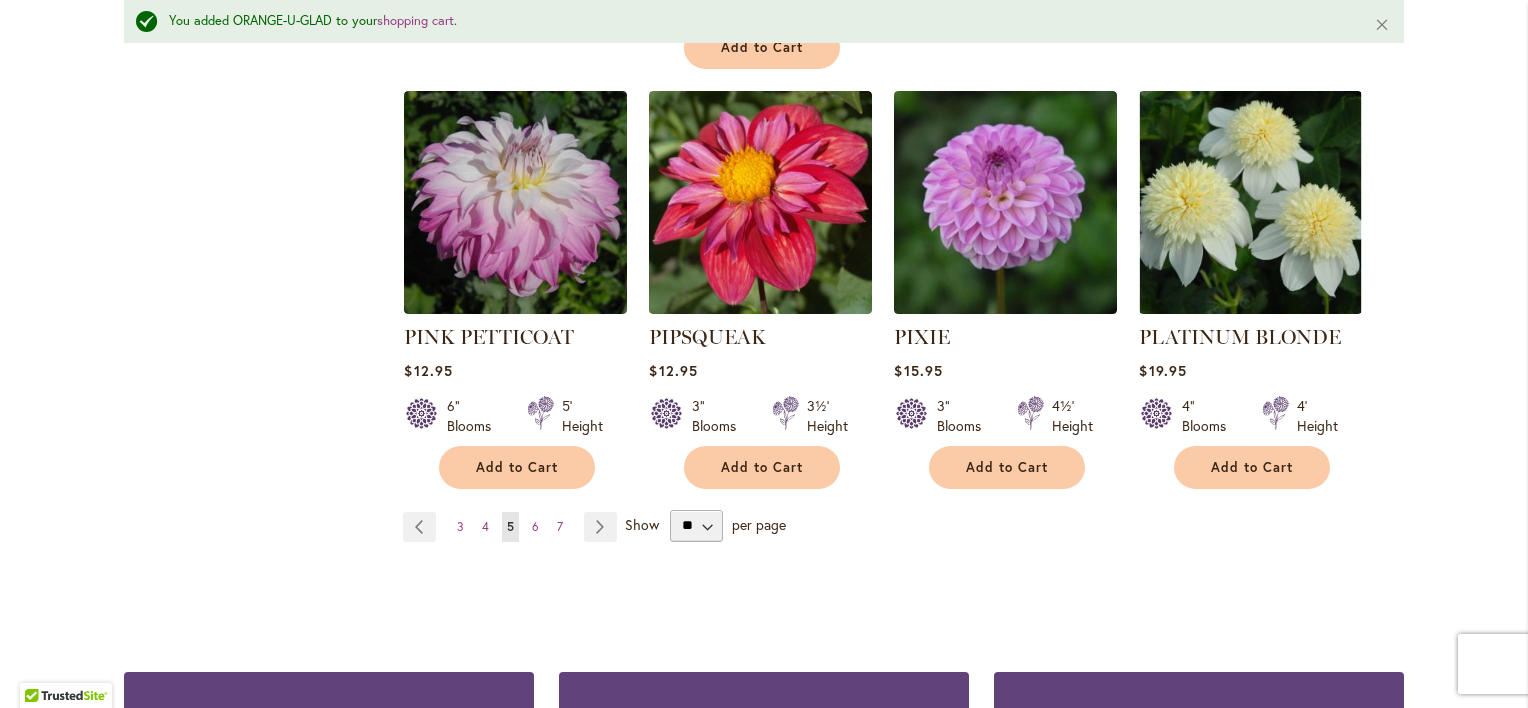 scroll, scrollTop: 6875, scrollLeft: 0, axis: vertical 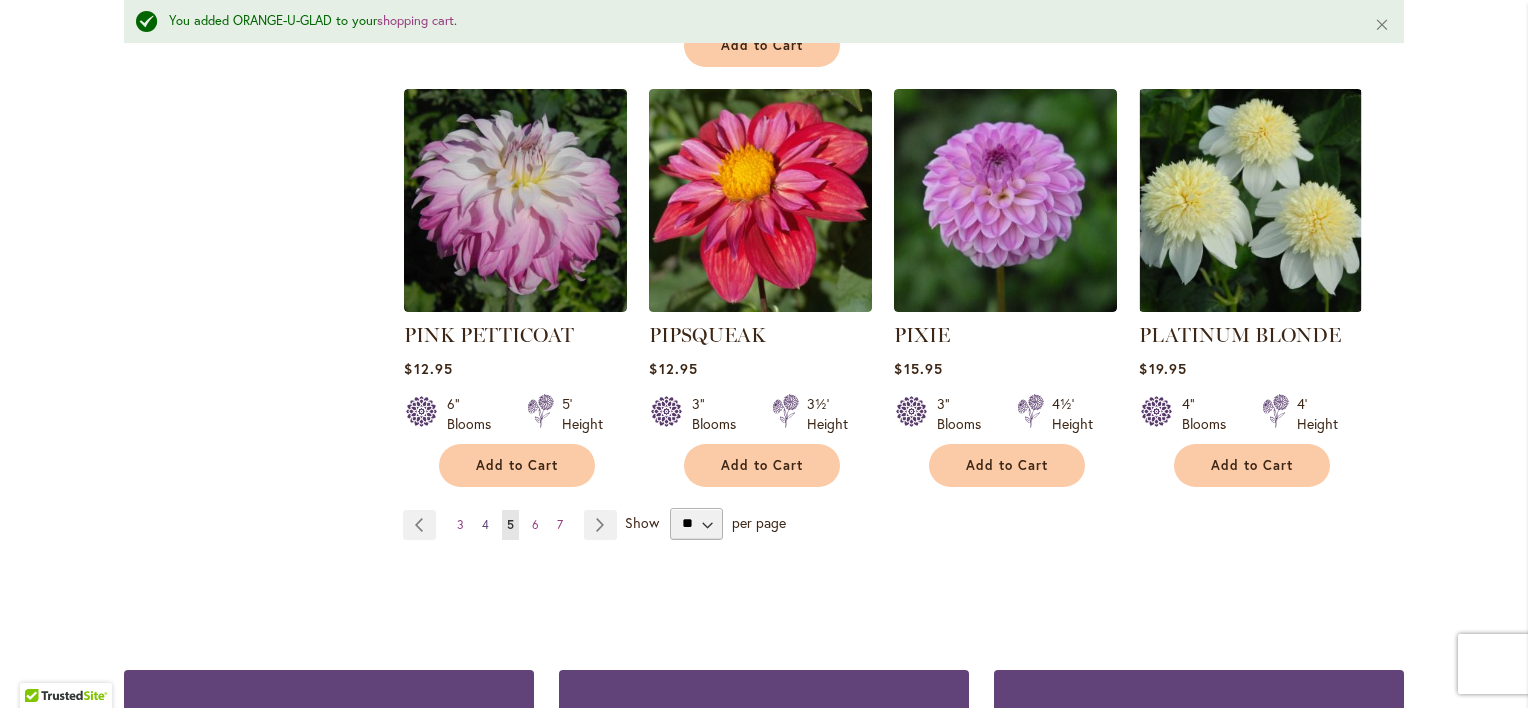 click on "Page
4" at bounding box center (485, 525) 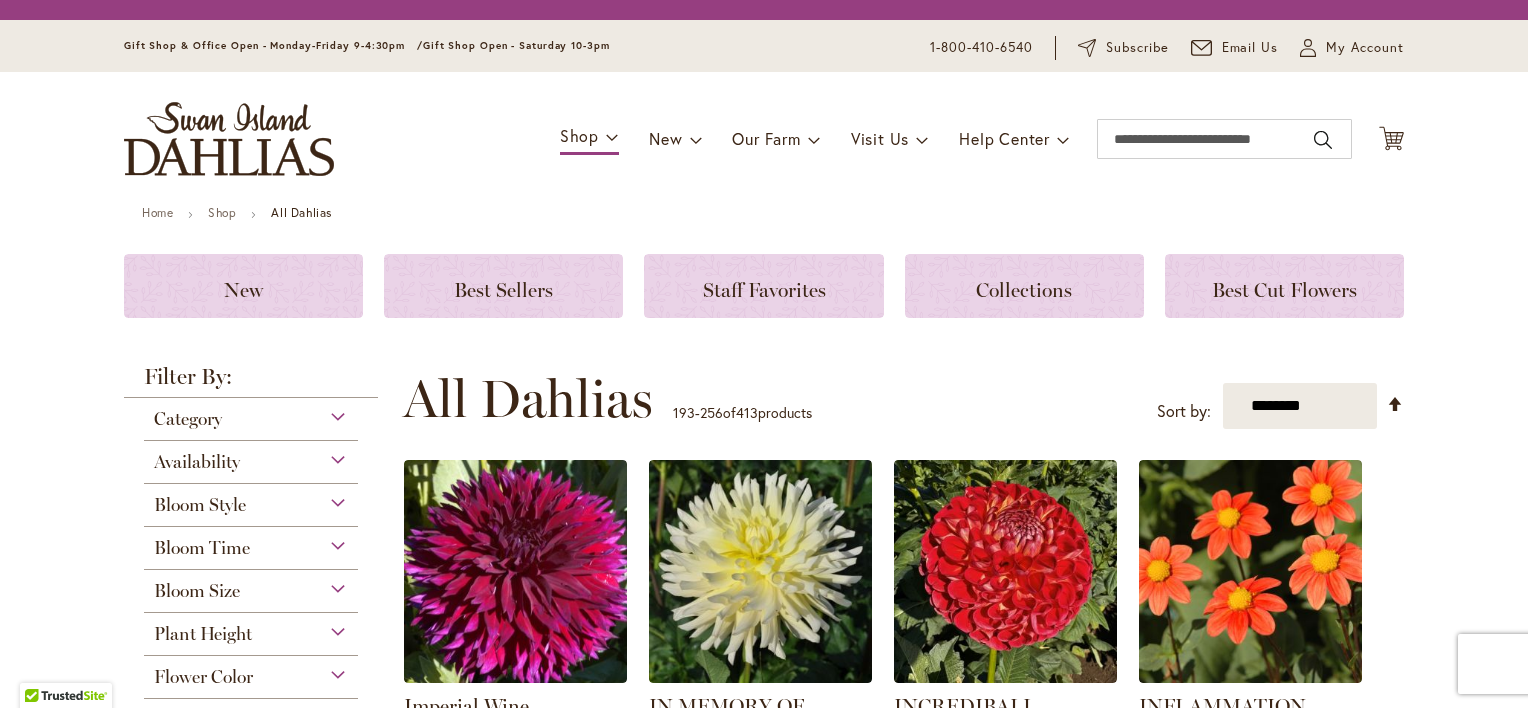 scroll, scrollTop: 0, scrollLeft: 0, axis: both 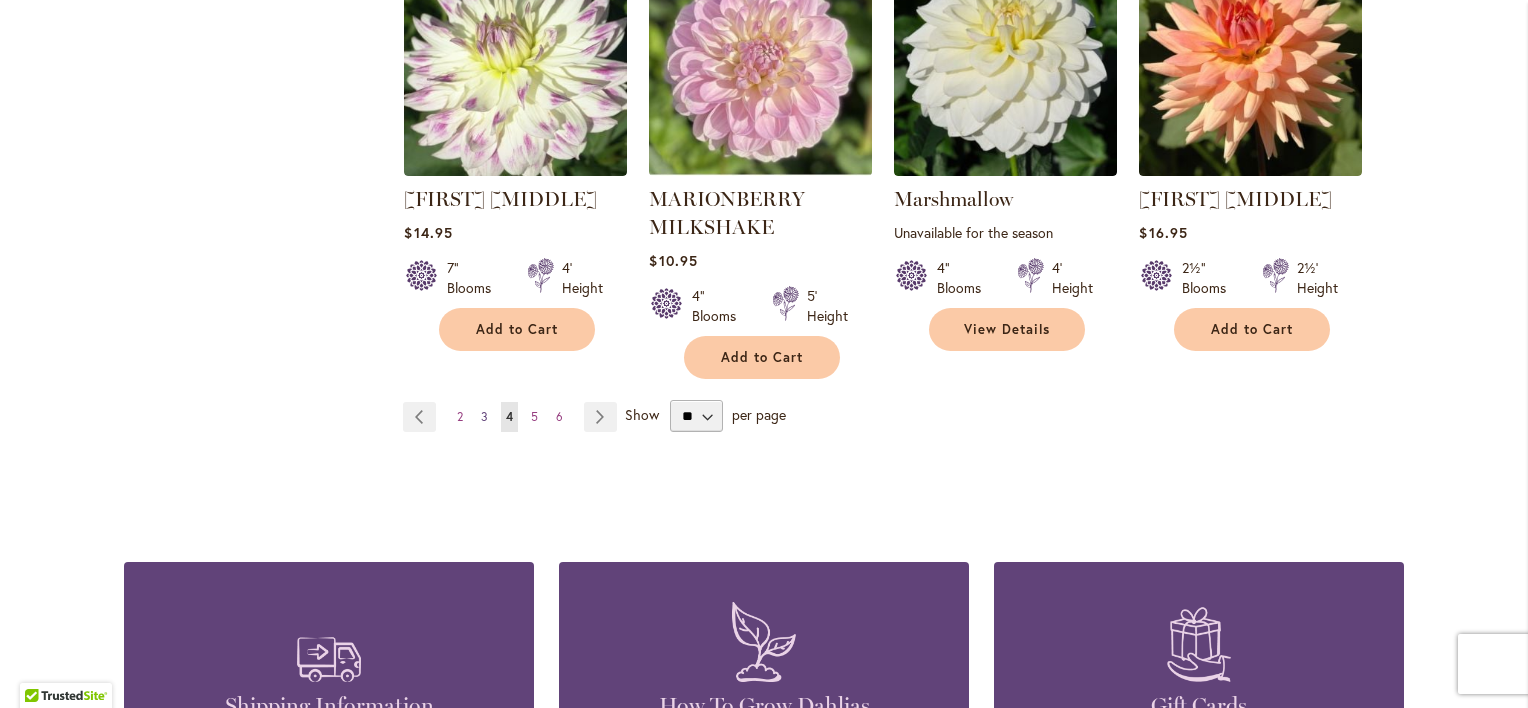 click on "Page
3" at bounding box center [484, 417] 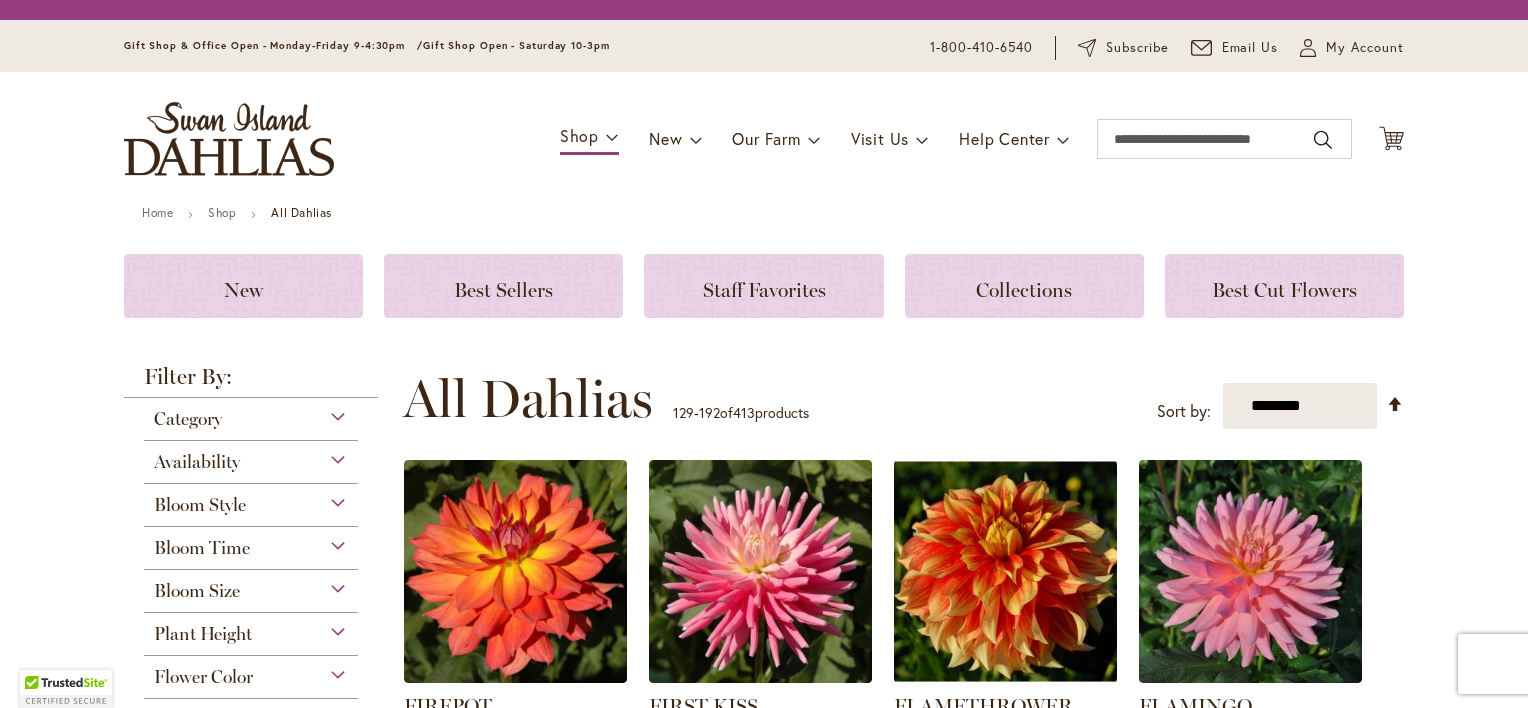 scroll, scrollTop: 0, scrollLeft: 0, axis: both 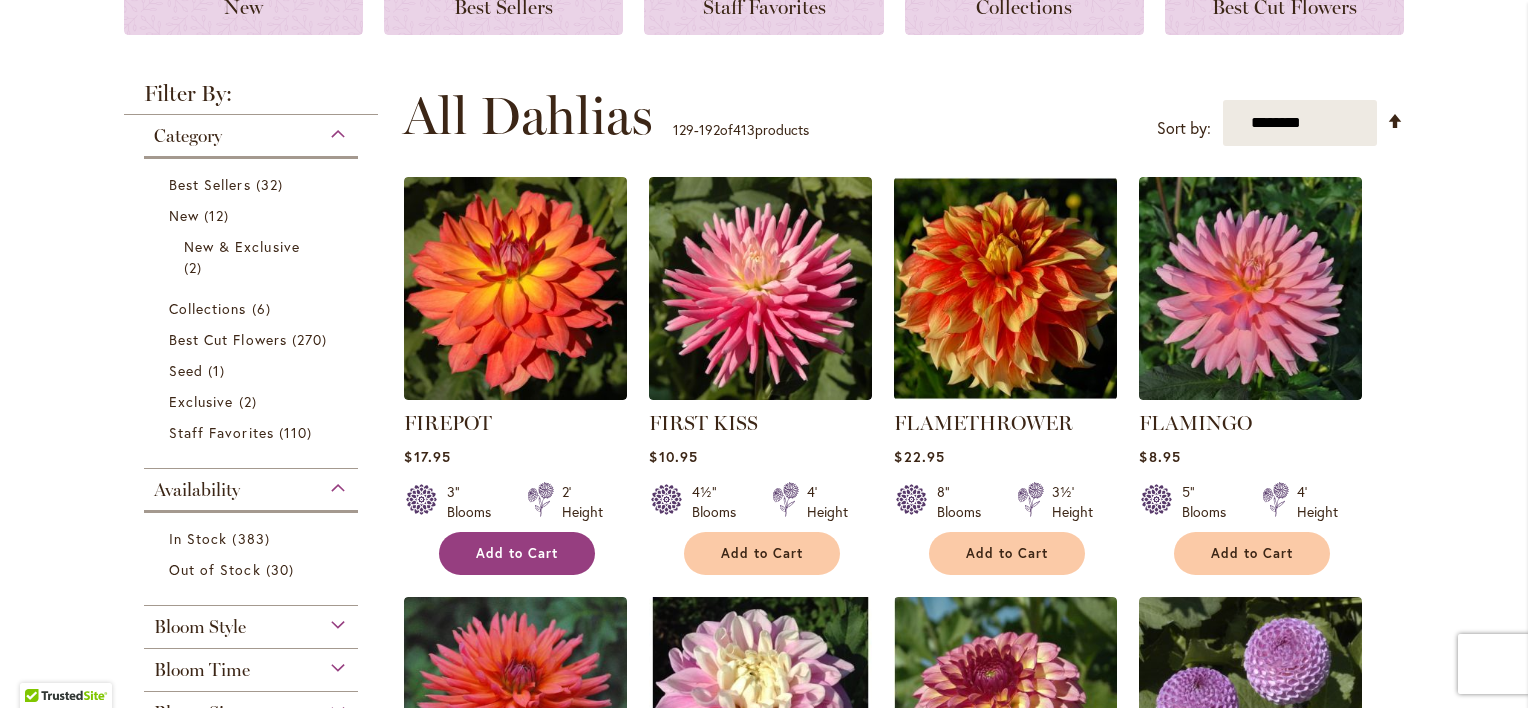 click on "Add to Cart" at bounding box center (517, 553) 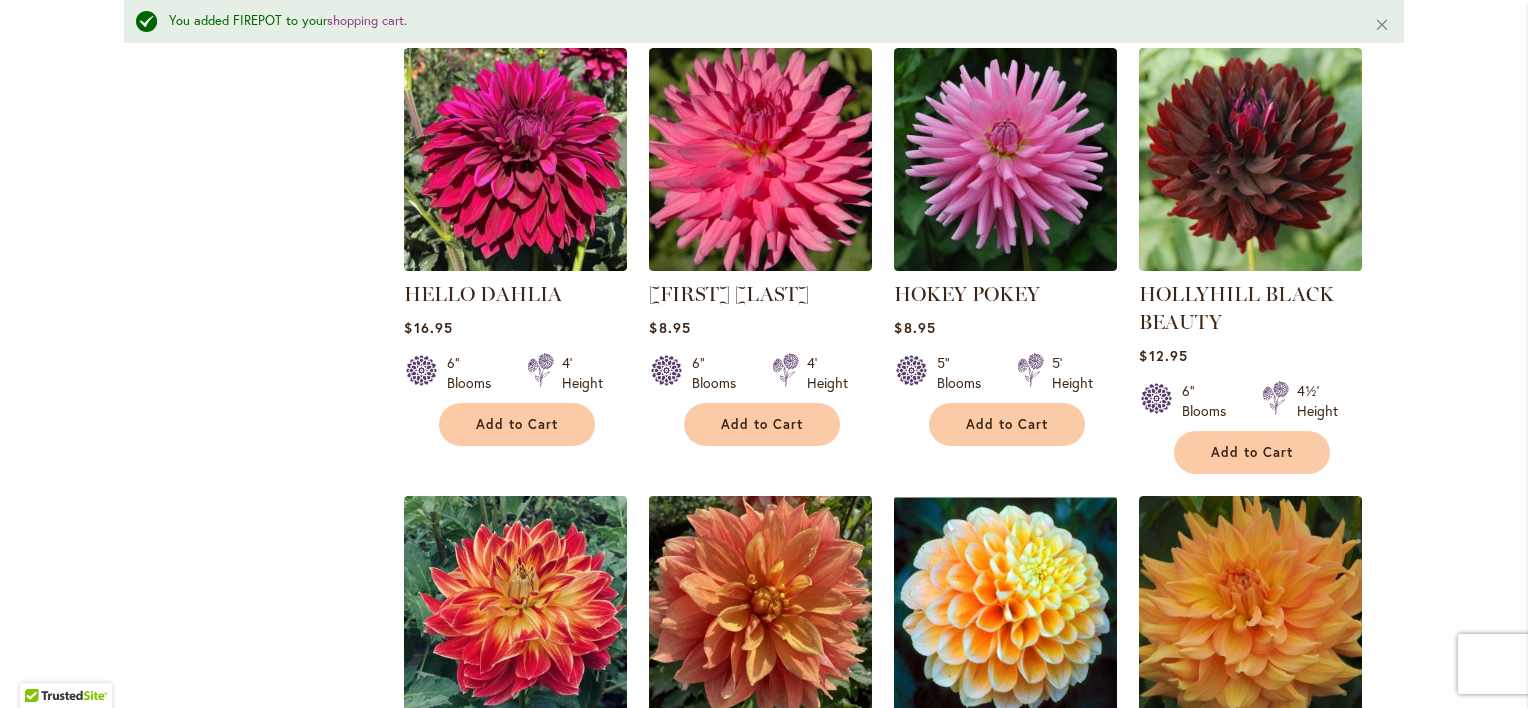 scroll, scrollTop: 5174, scrollLeft: 0, axis: vertical 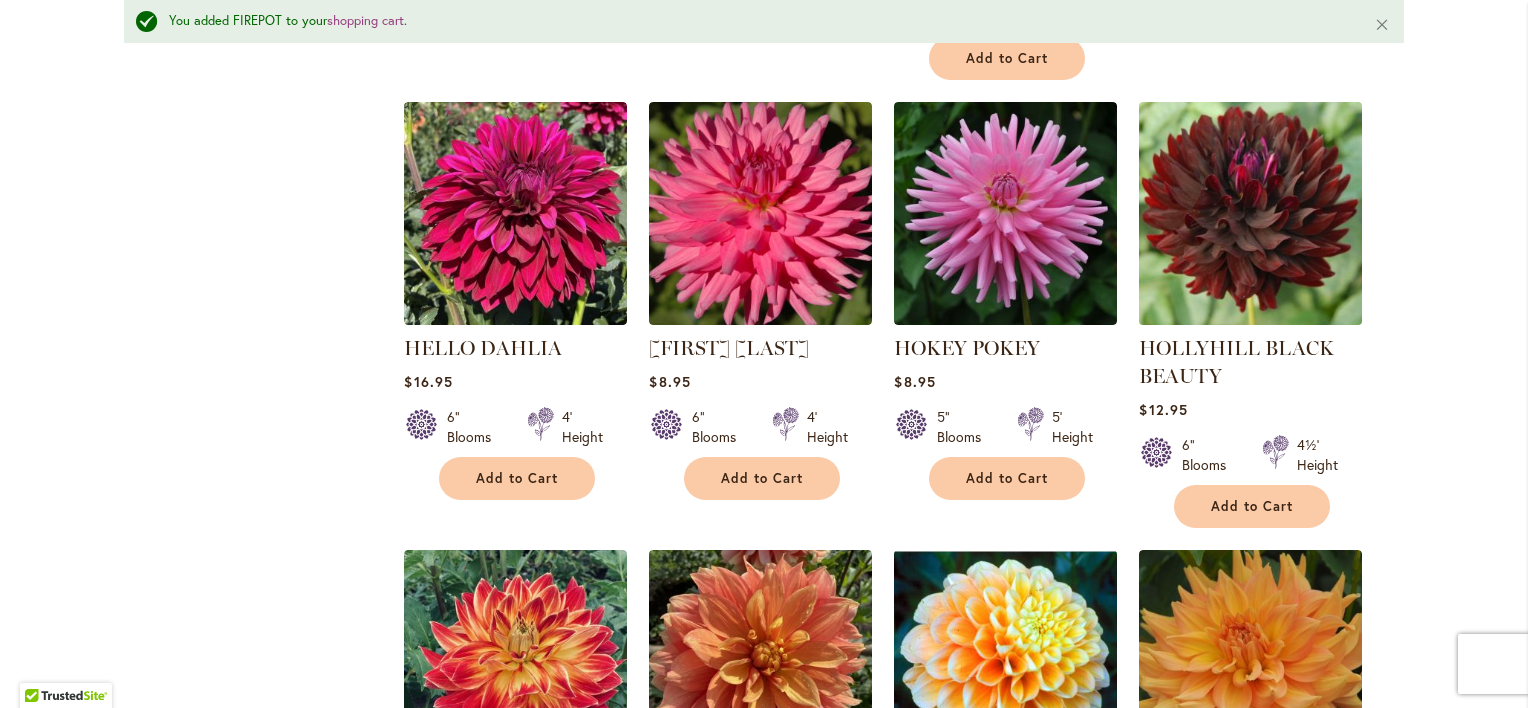 click at bounding box center (1251, 213) 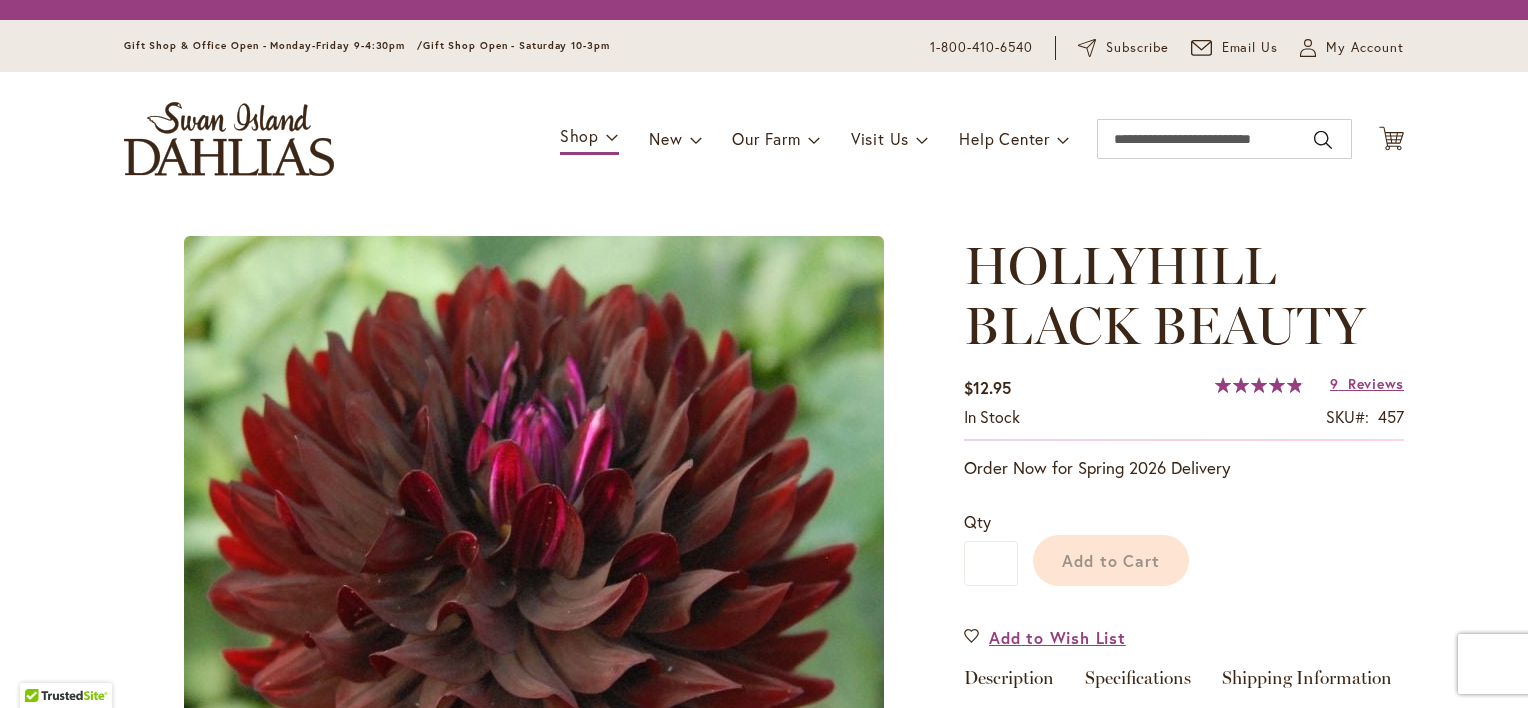 scroll, scrollTop: 0, scrollLeft: 0, axis: both 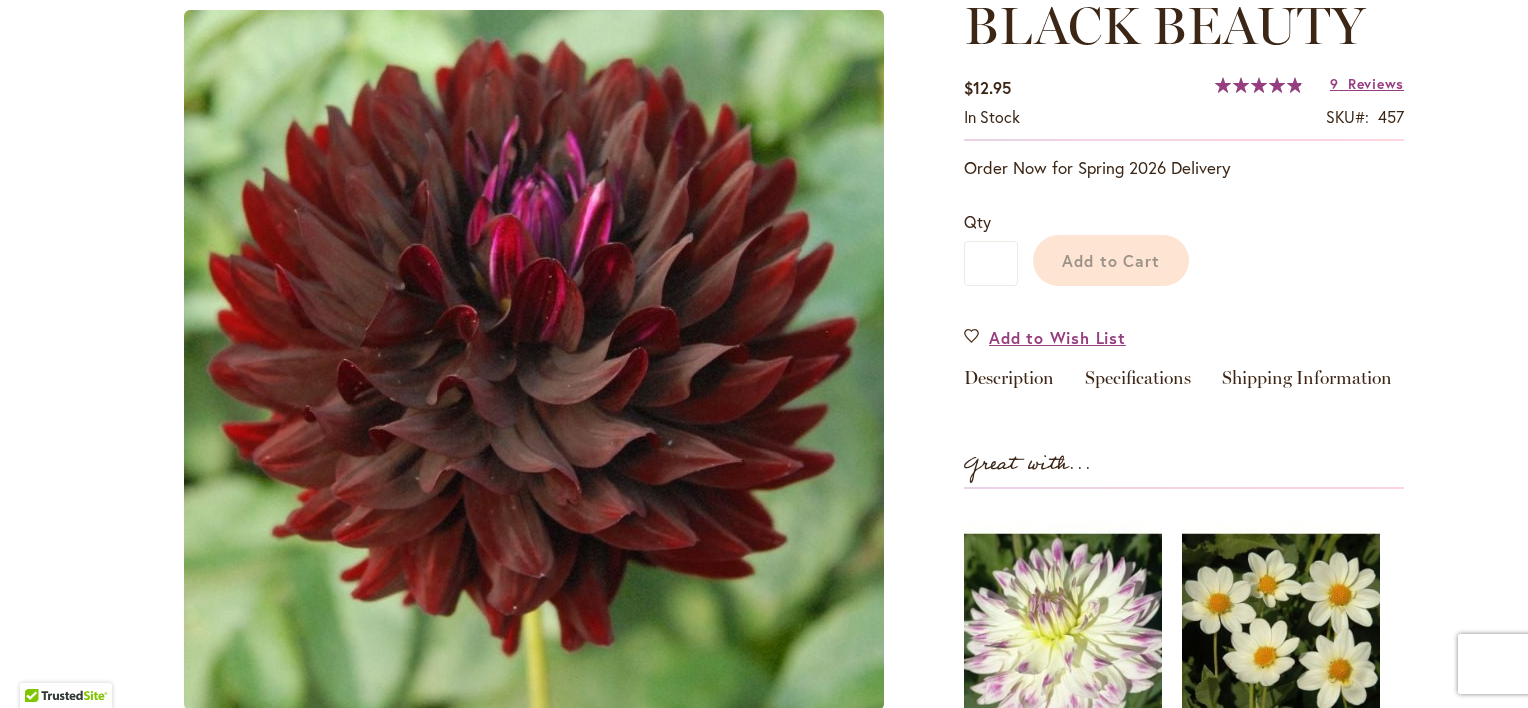 type on "******" 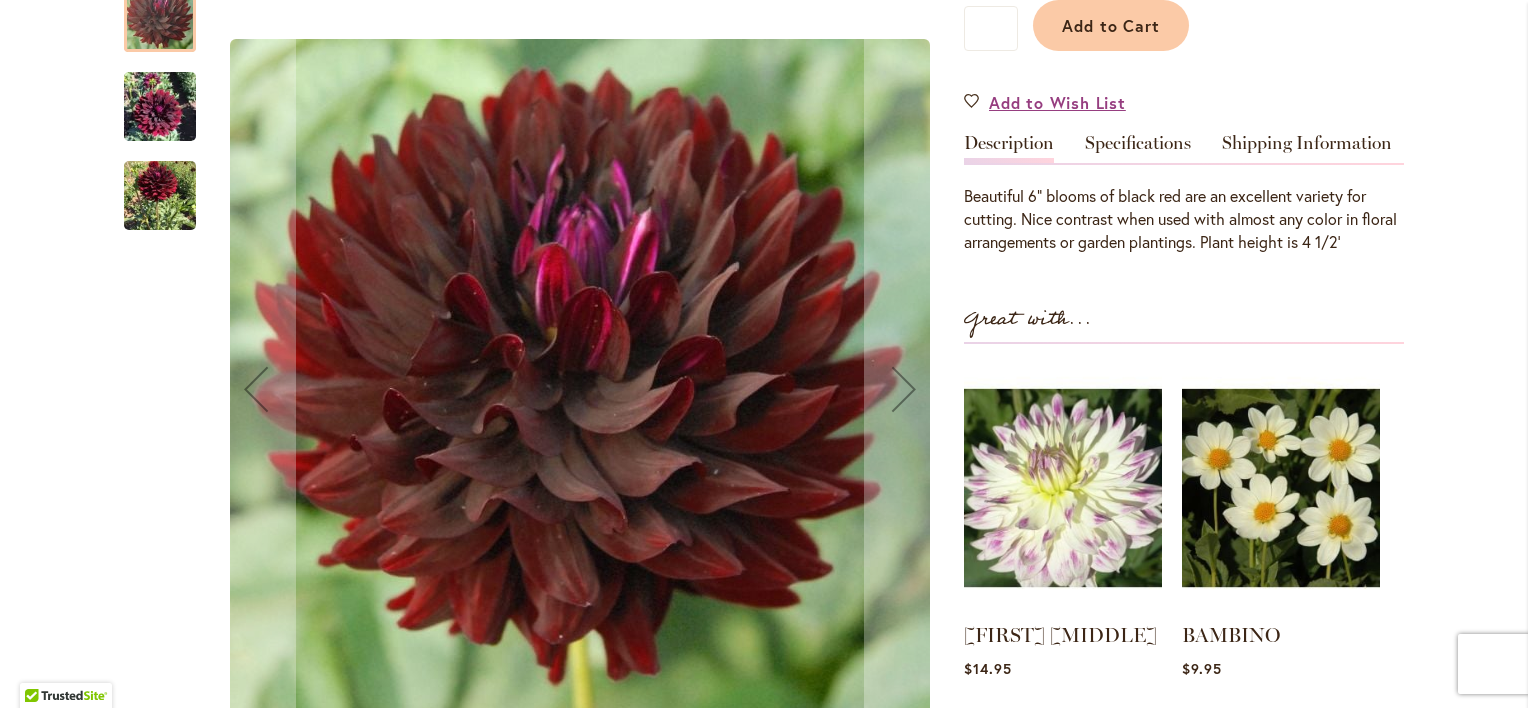 scroll, scrollTop: 756, scrollLeft: 0, axis: vertical 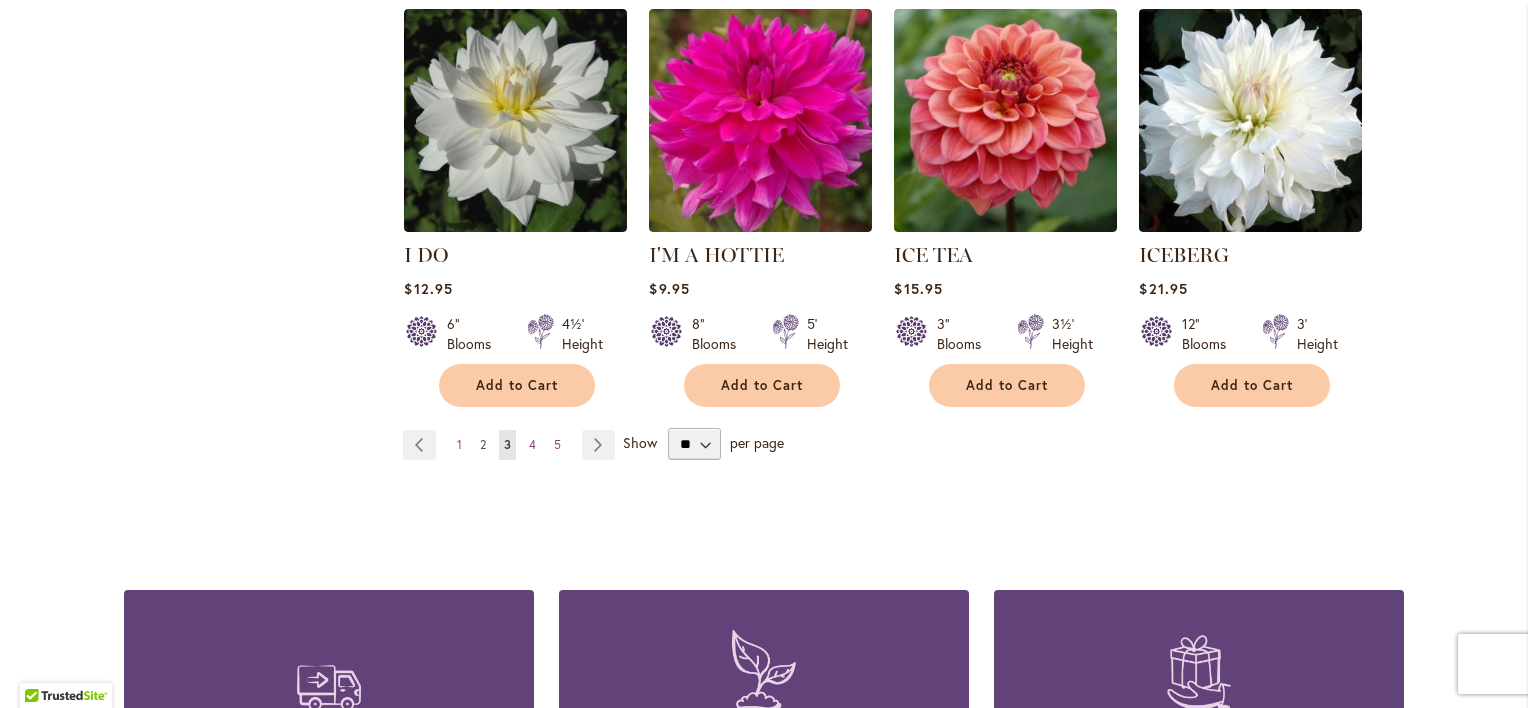 click on "2" at bounding box center (483, 444) 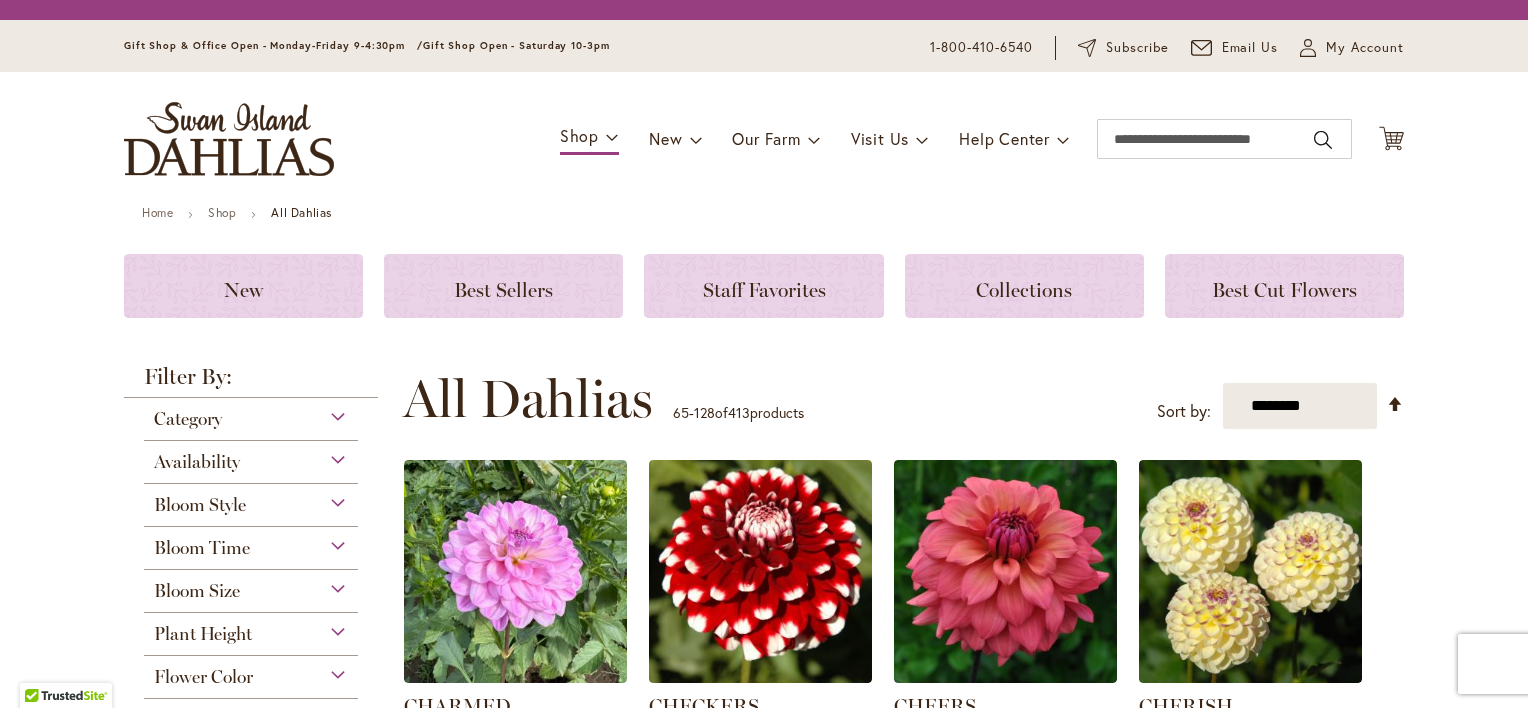 scroll, scrollTop: 0, scrollLeft: 0, axis: both 